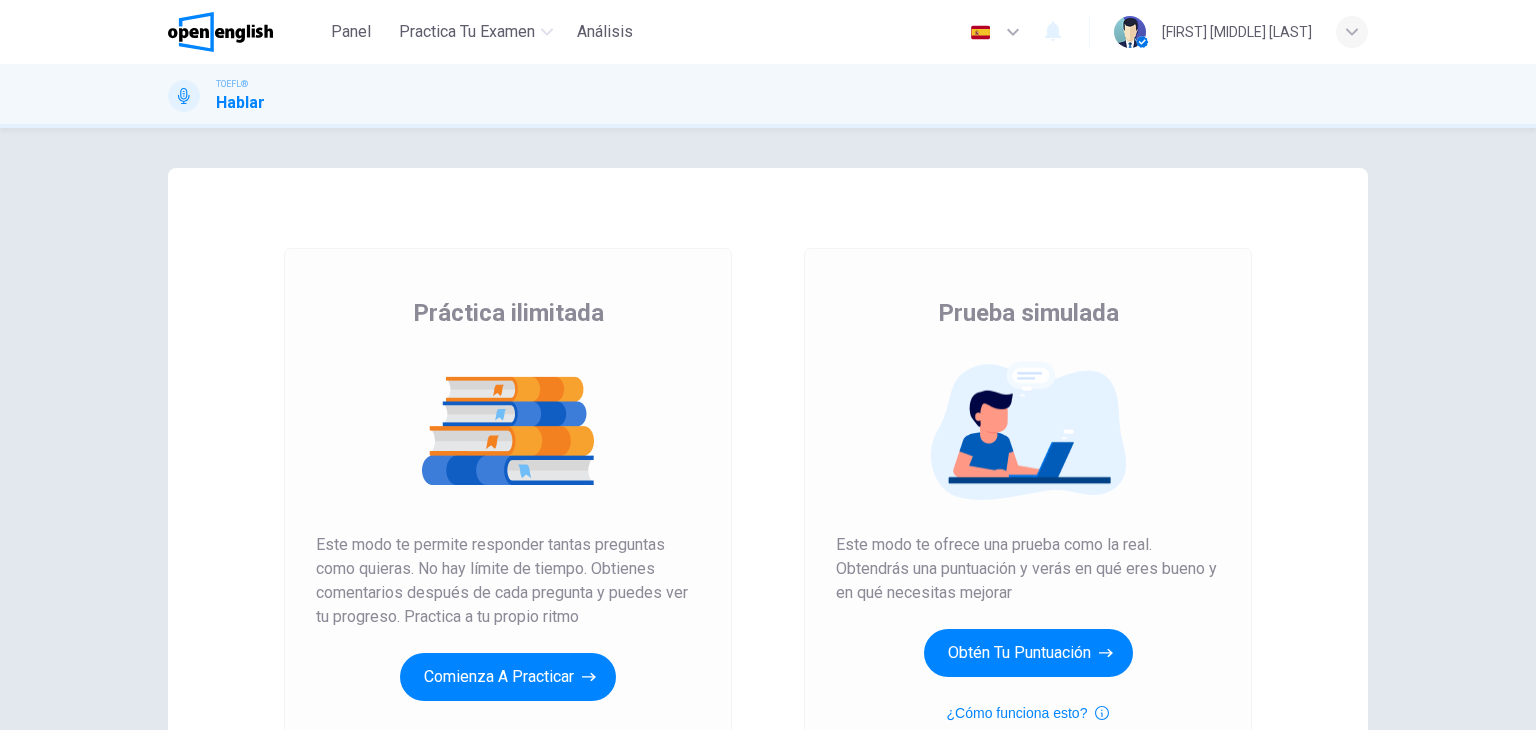 scroll, scrollTop: 0, scrollLeft: 0, axis: both 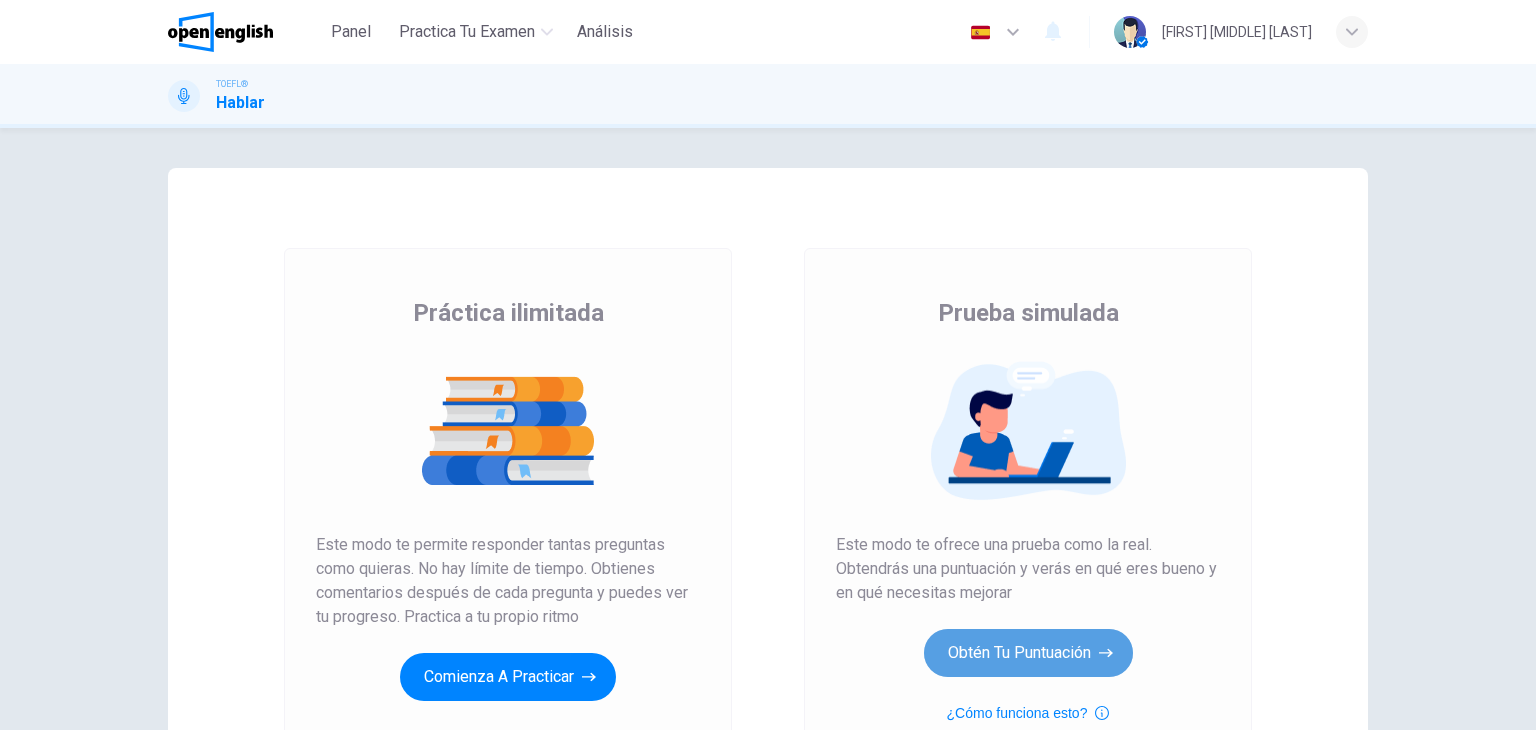 click on "Obtén tu puntuación" at bounding box center (508, 677) 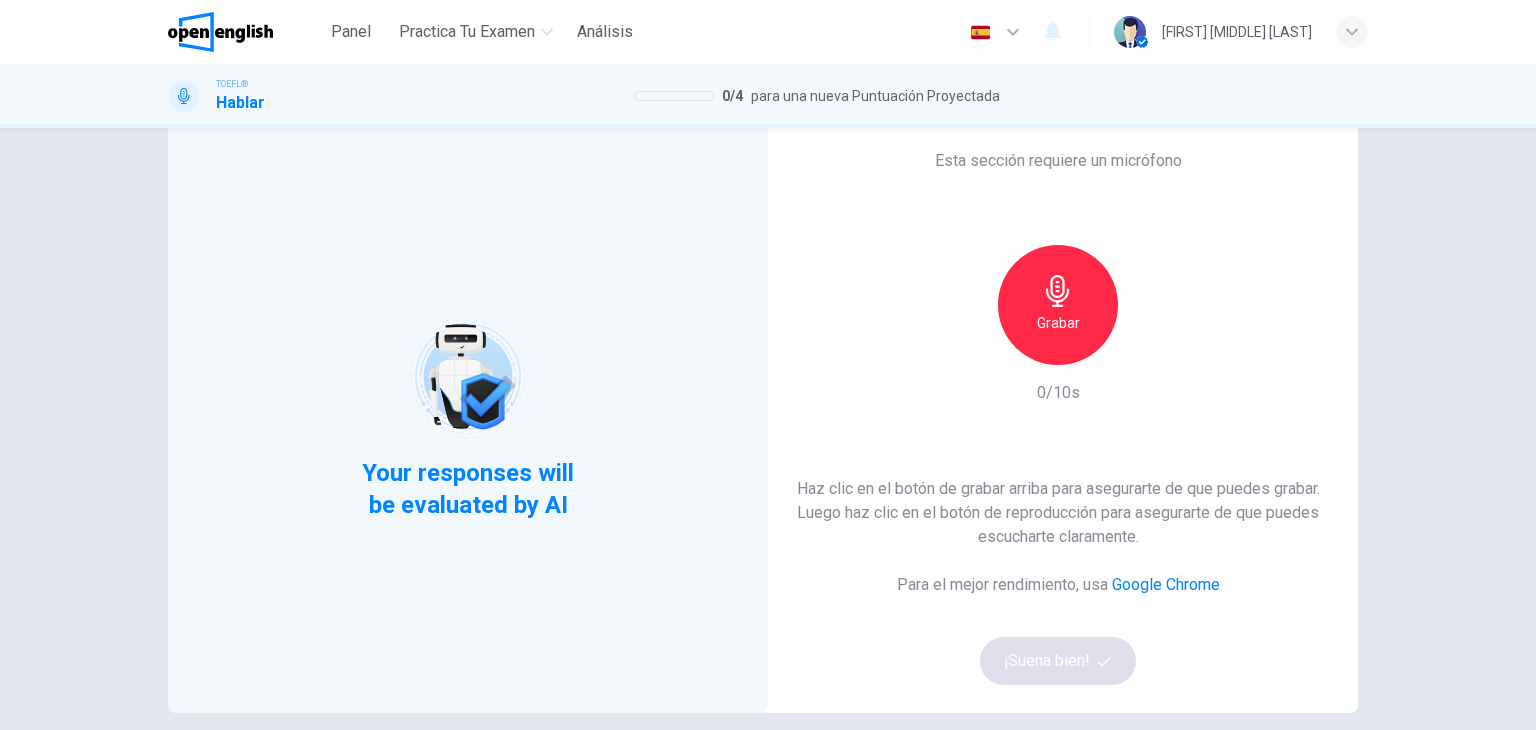 scroll, scrollTop: 53, scrollLeft: 0, axis: vertical 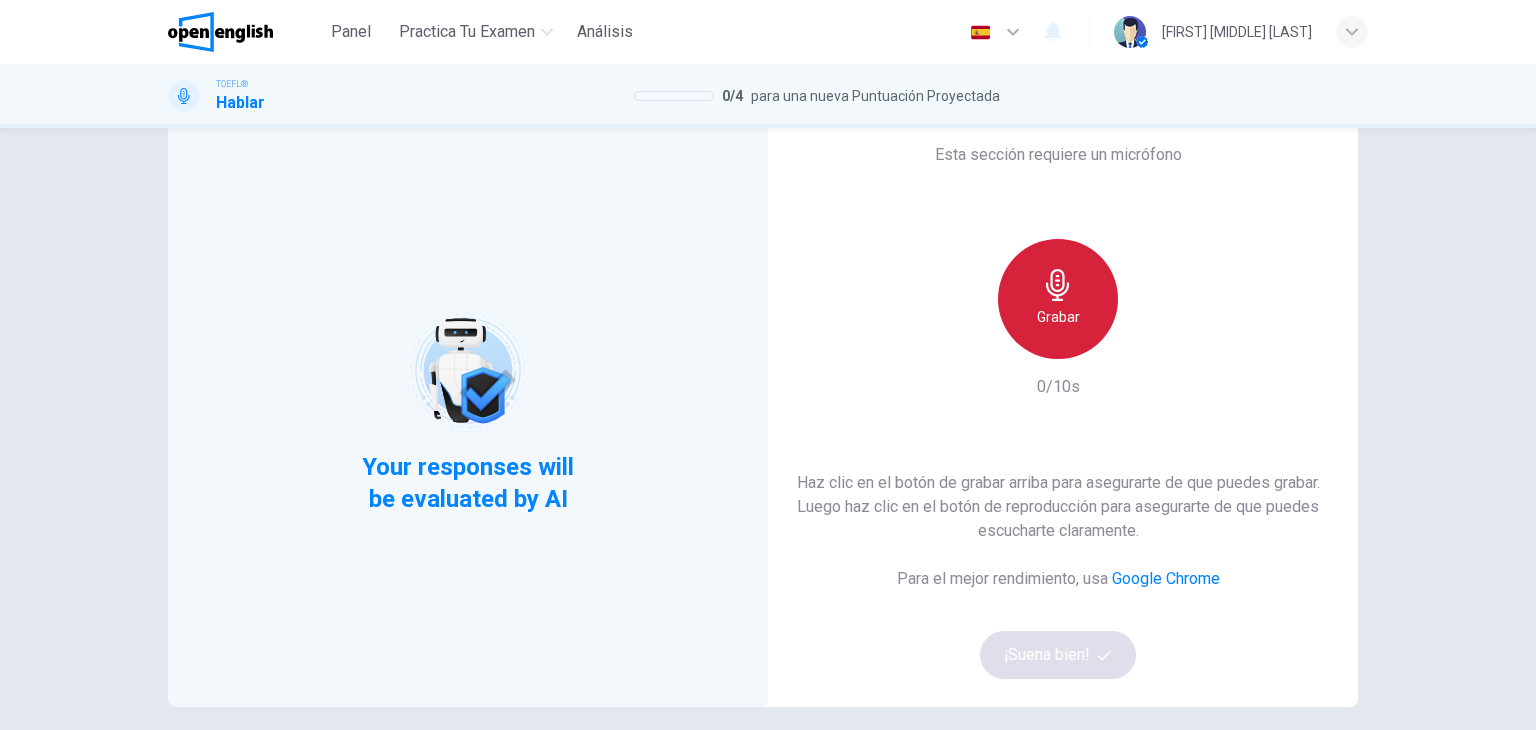 click on "Grabar" at bounding box center [1058, 299] 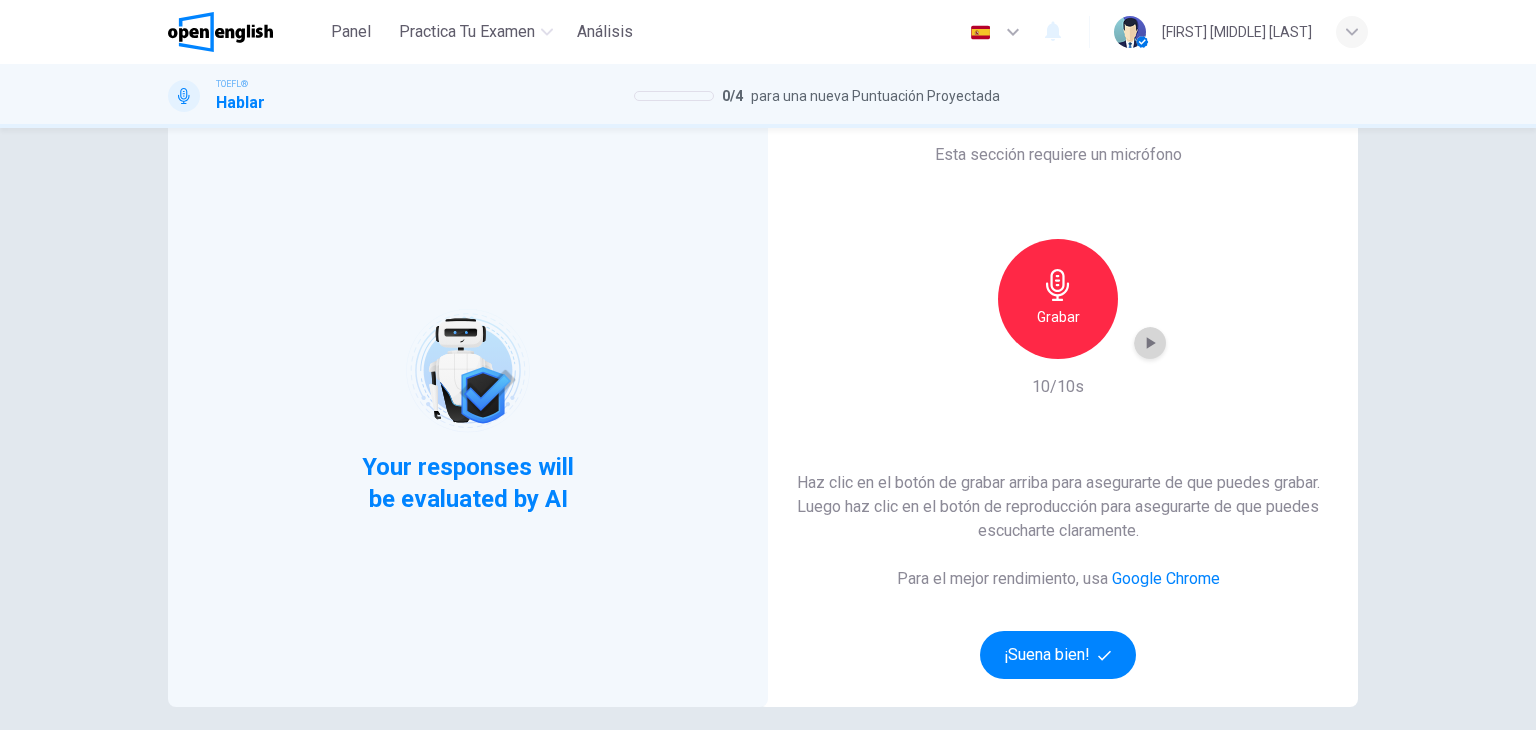 click at bounding box center (1151, 343) 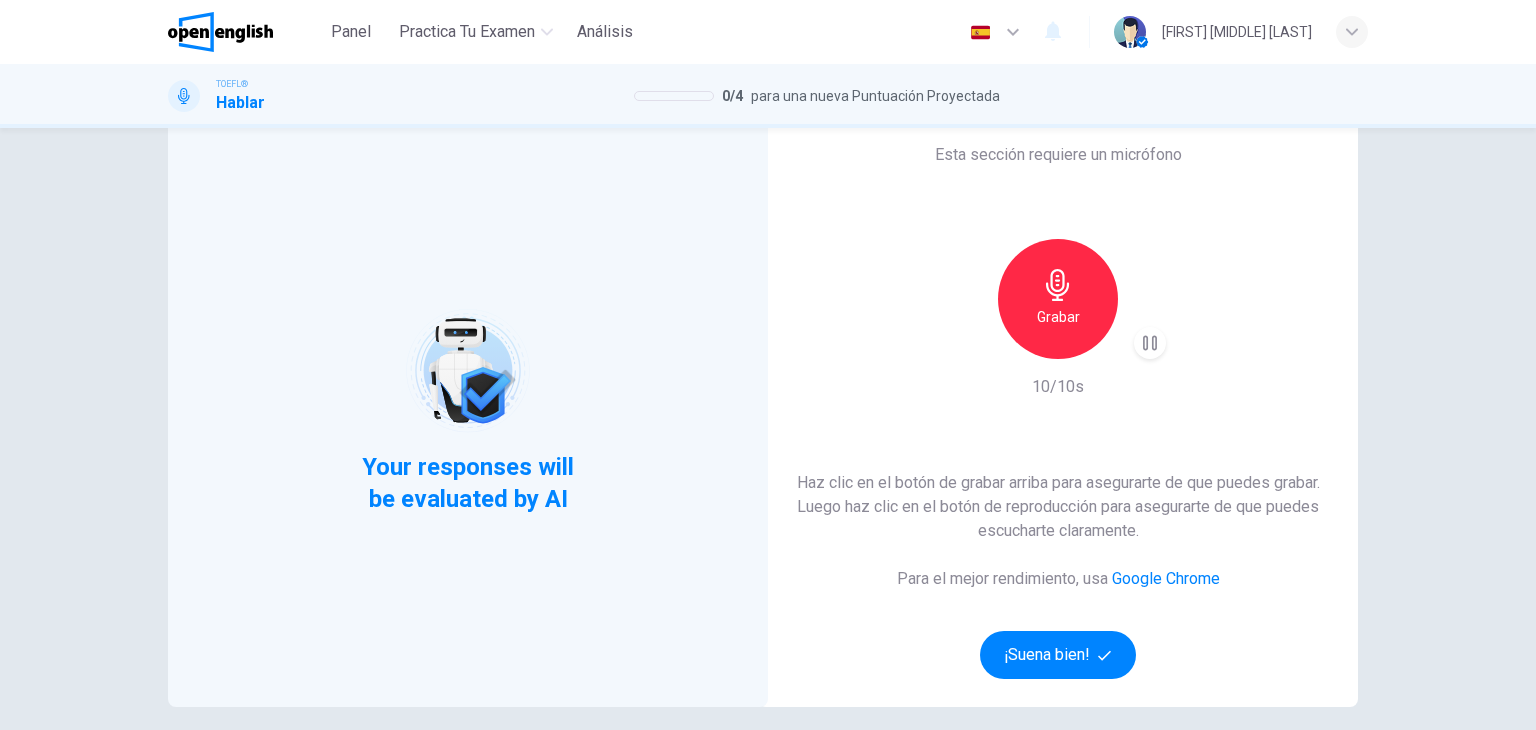type 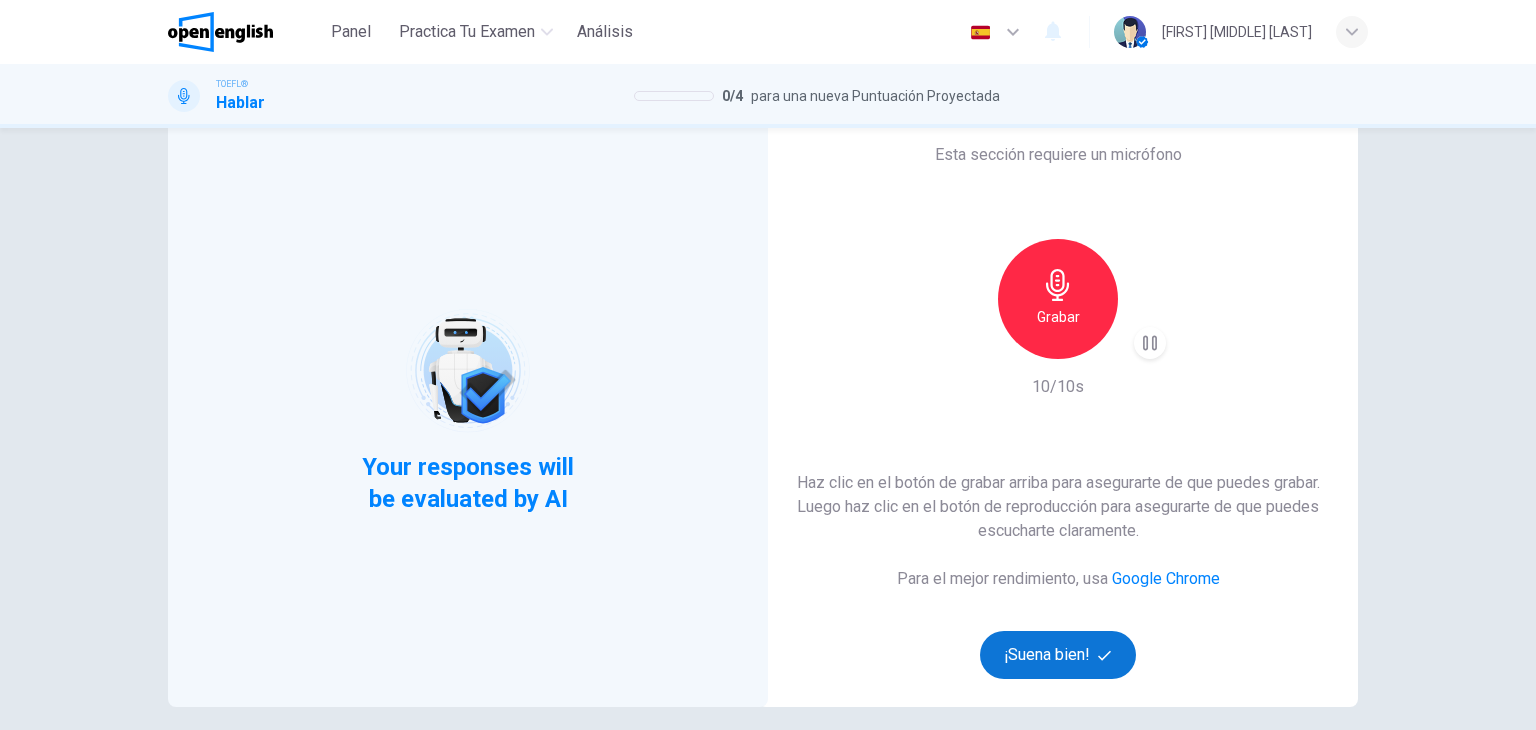 click on "¡Suena bien!" at bounding box center [1058, 655] 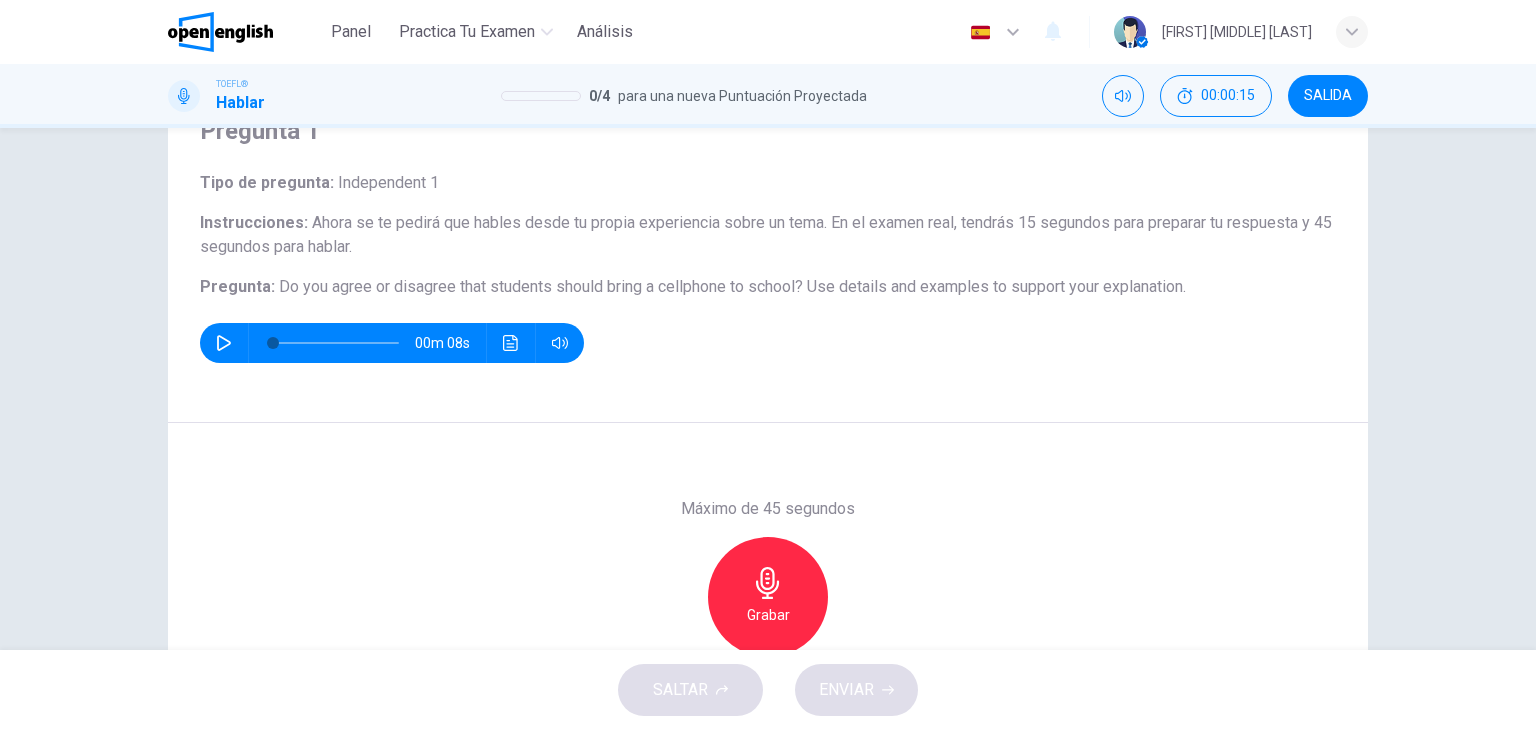 scroll, scrollTop: 53, scrollLeft: 0, axis: vertical 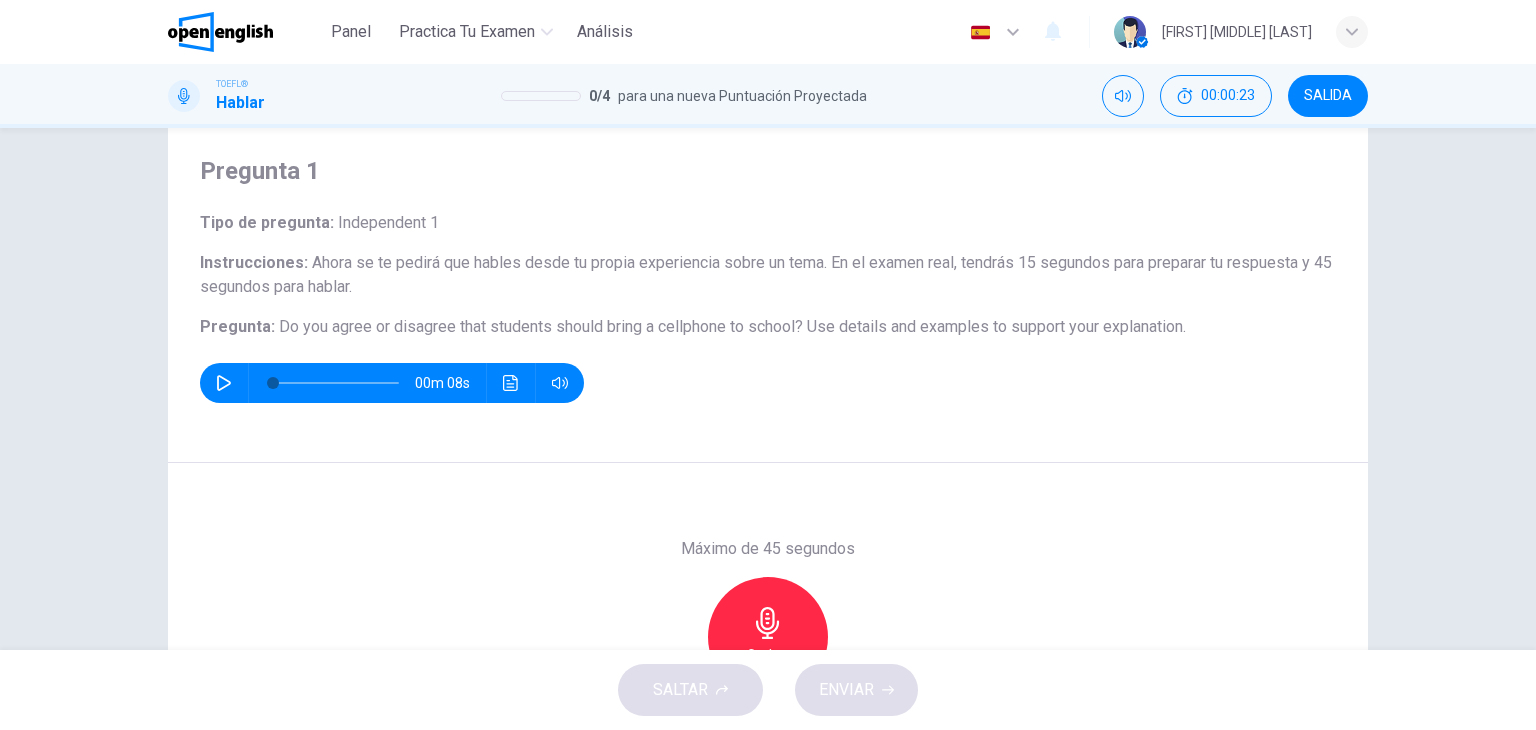 click at bounding box center (224, 383) 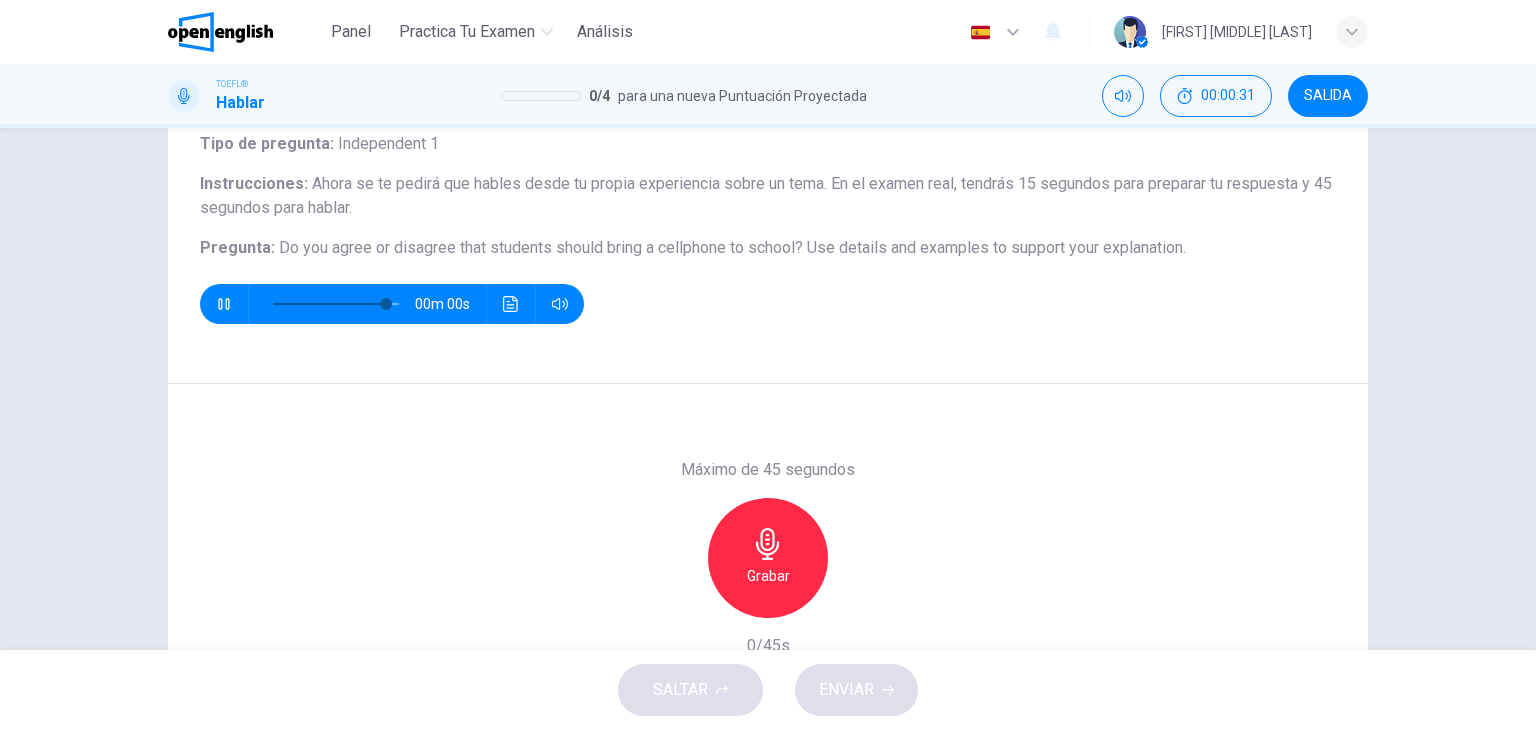 scroll, scrollTop: 135, scrollLeft: 0, axis: vertical 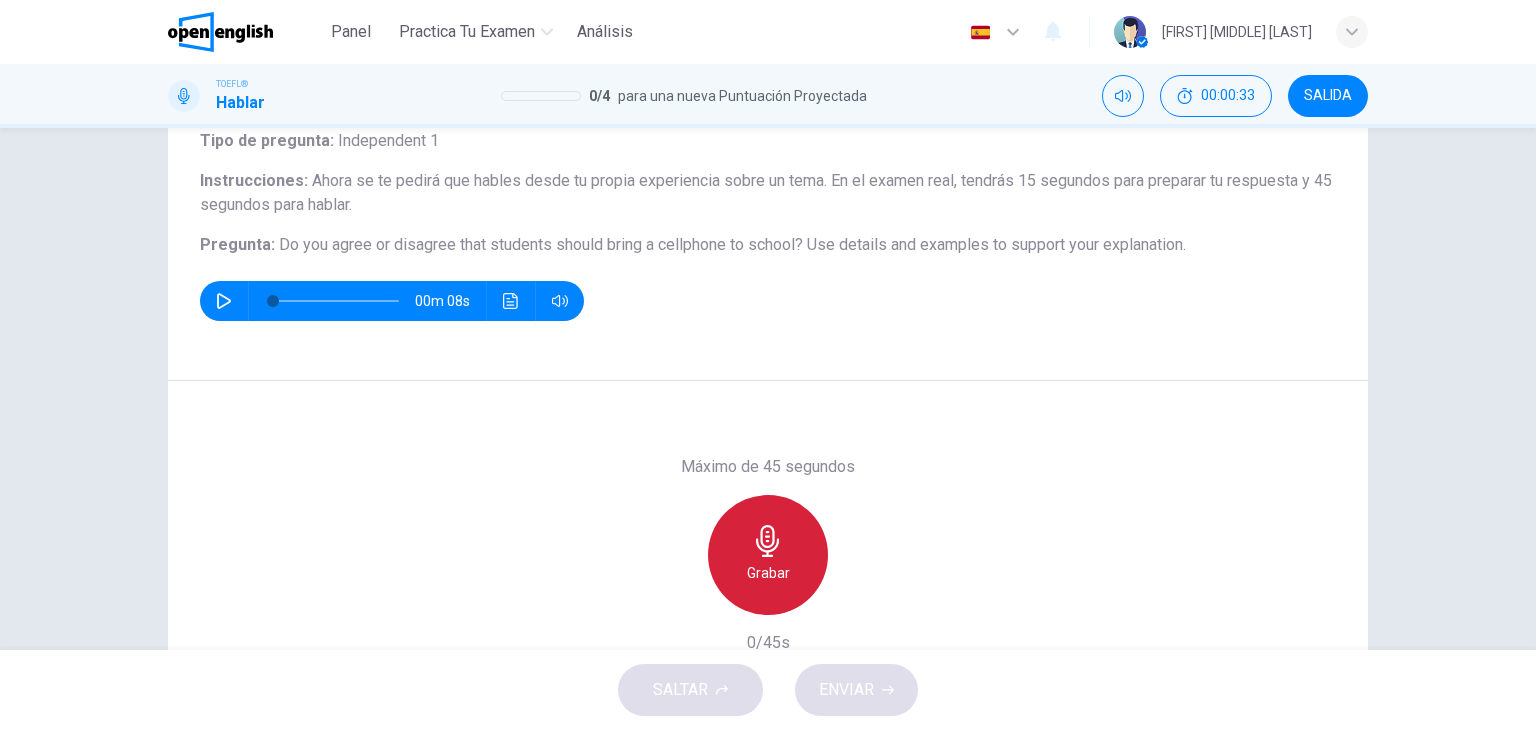 click on "Grabar" at bounding box center (768, 555) 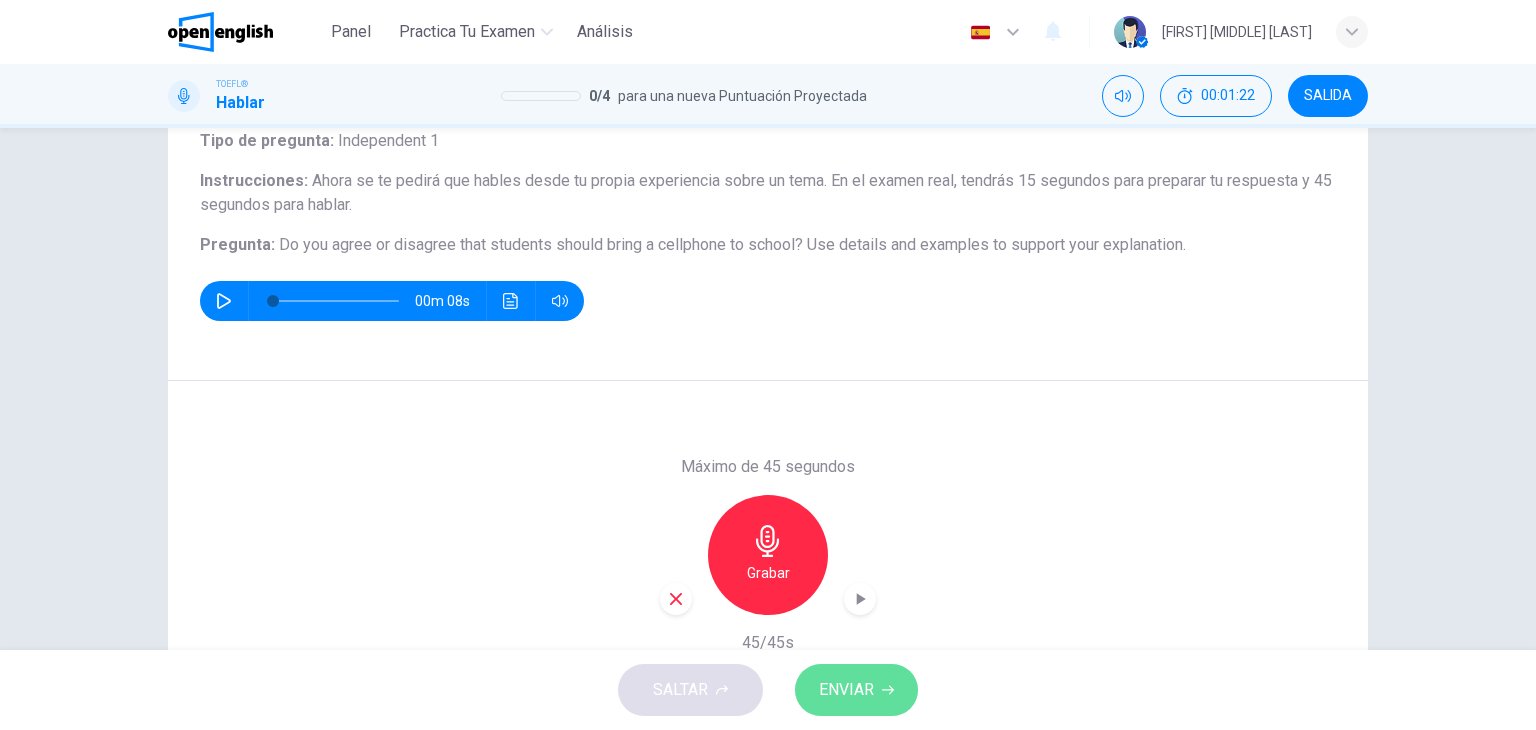 click on "ENVIAR" at bounding box center (856, 690) 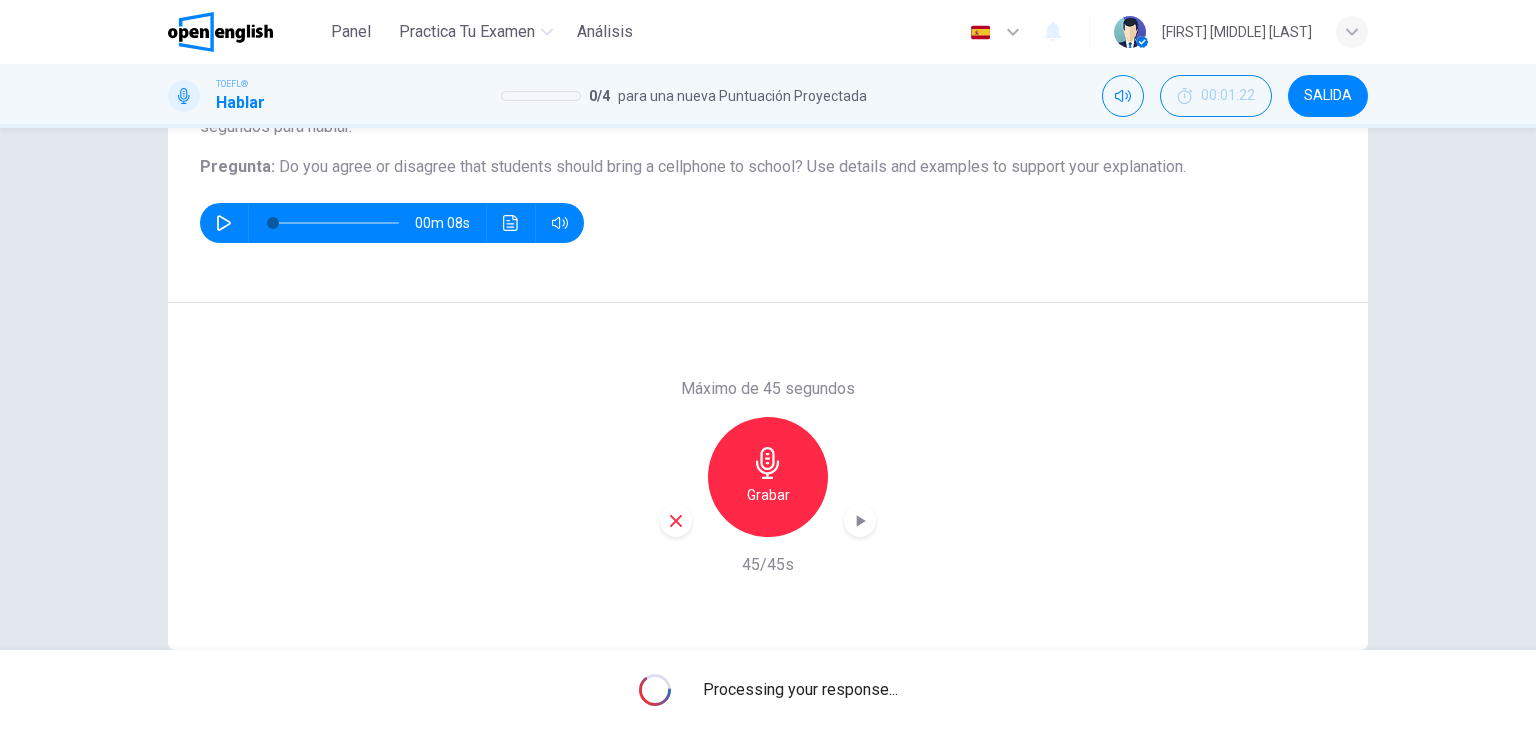 scroll, scrollTop: 219, scrollLeft: 0, axis: vertical 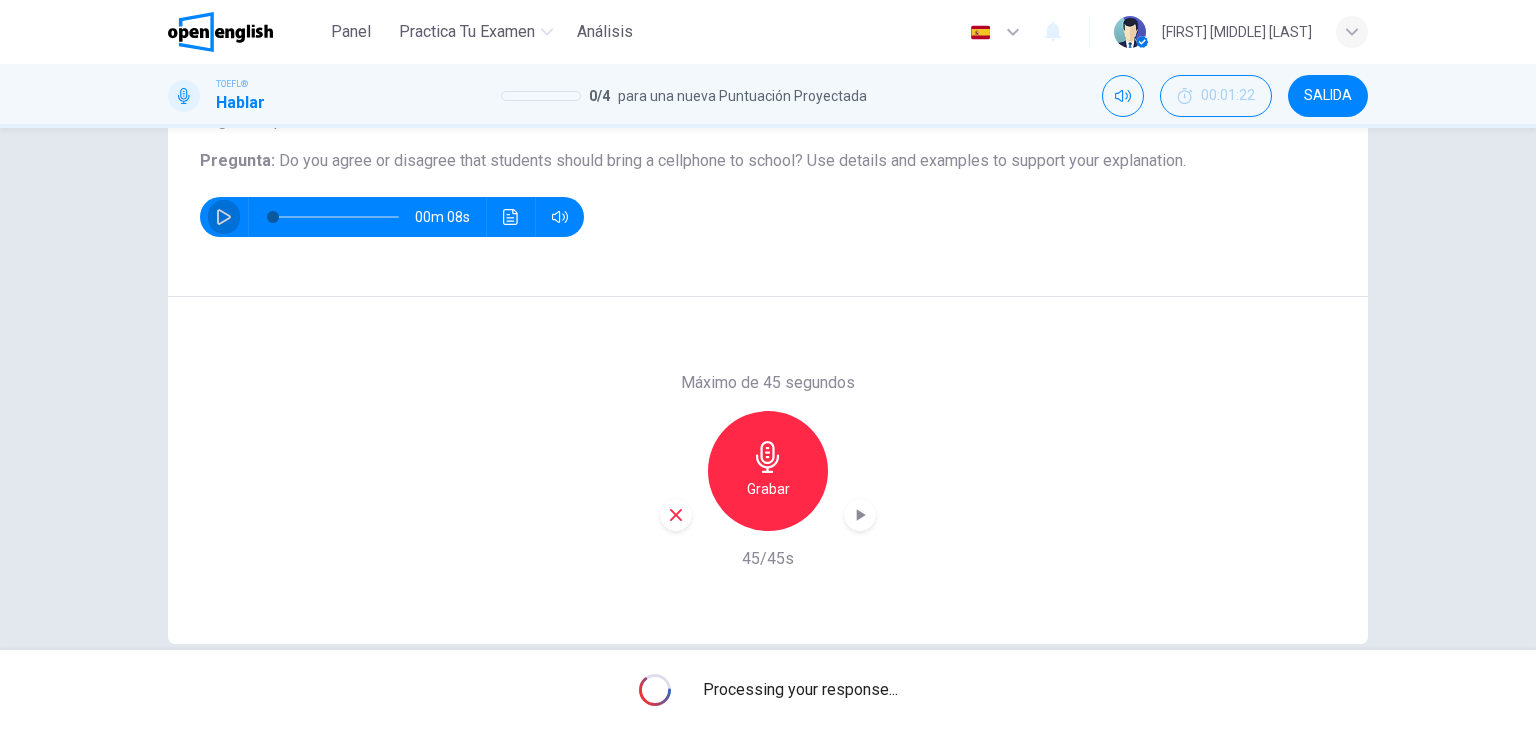 click at bounding box center [224, 217] 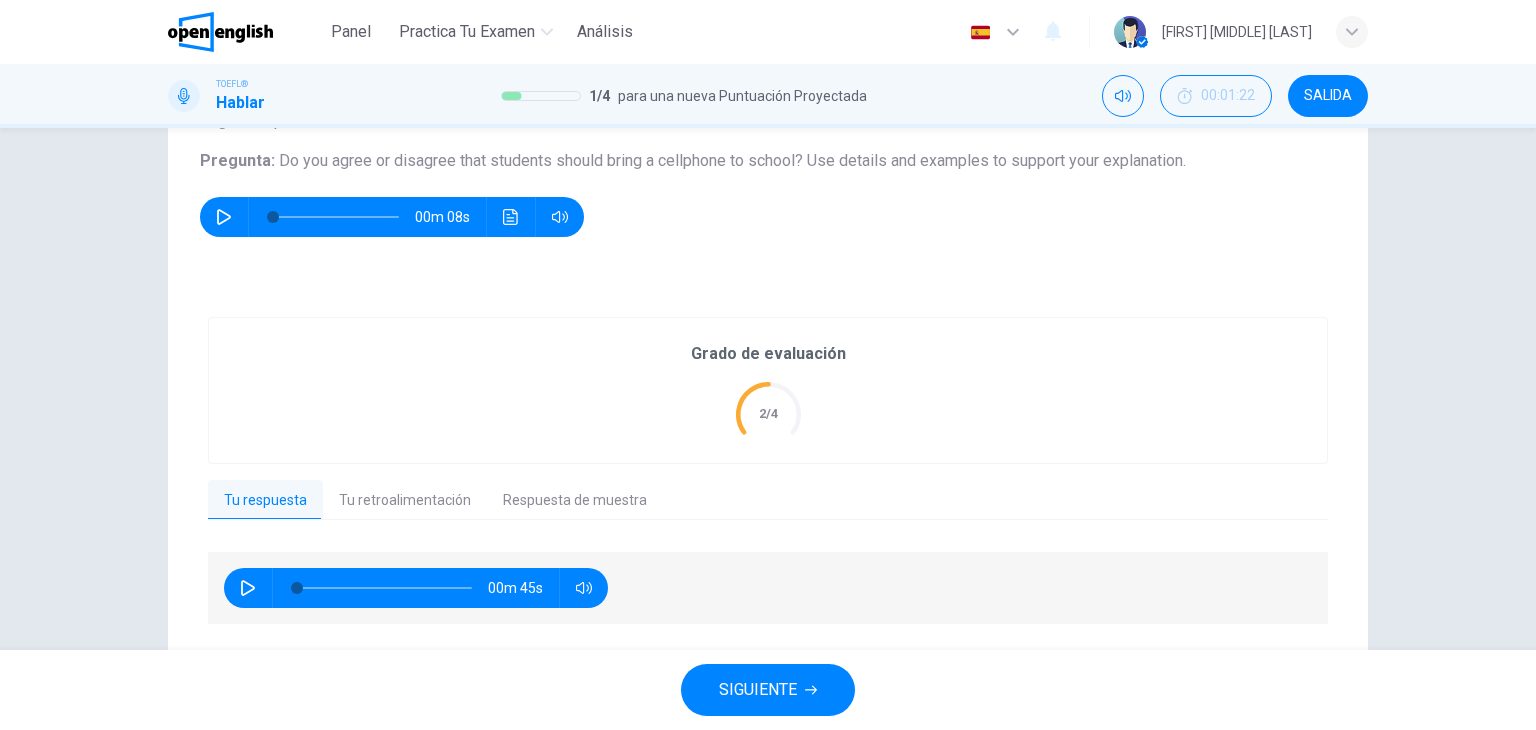 click on "00m 45s" at bounding box center (768, 588) 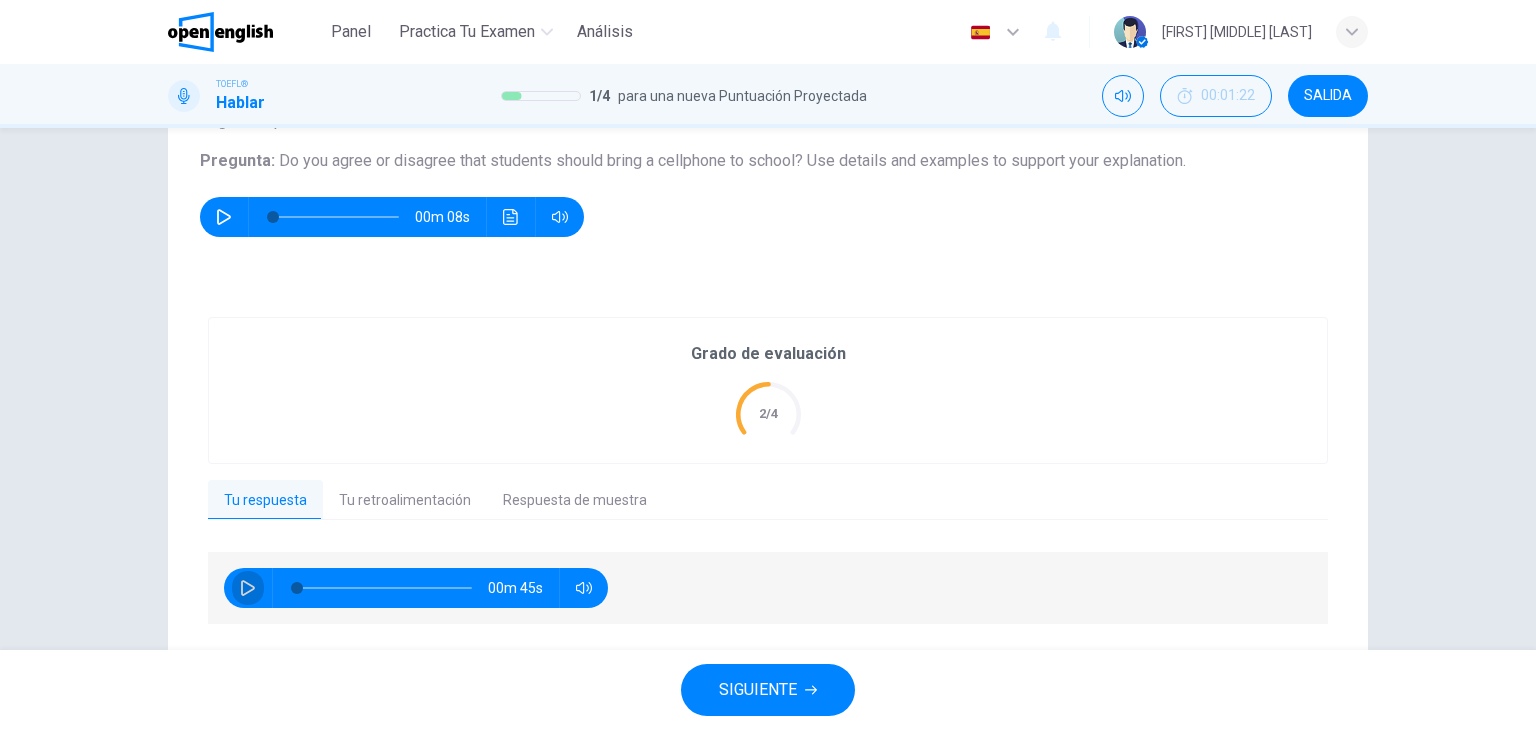 click at bounding box center [248, 588] 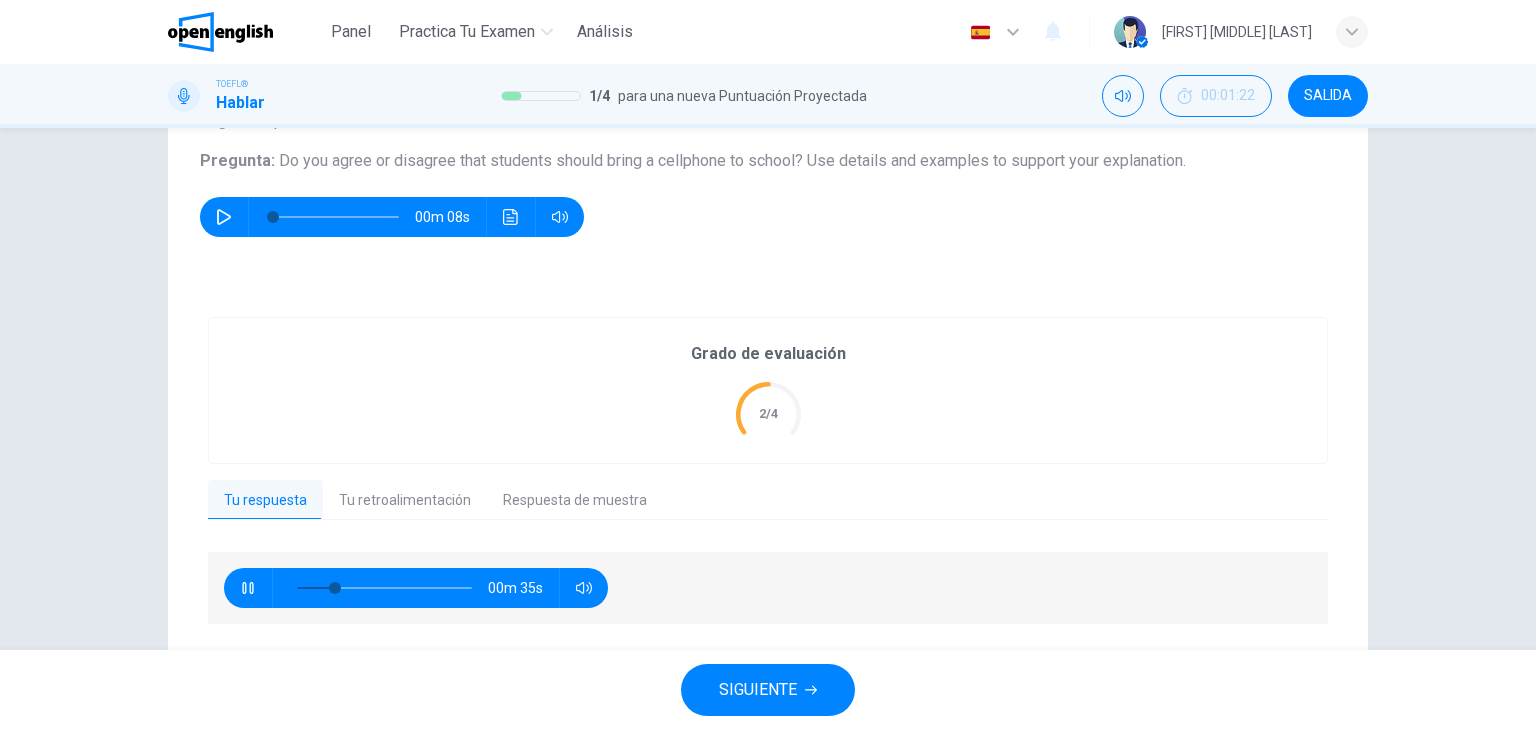 type 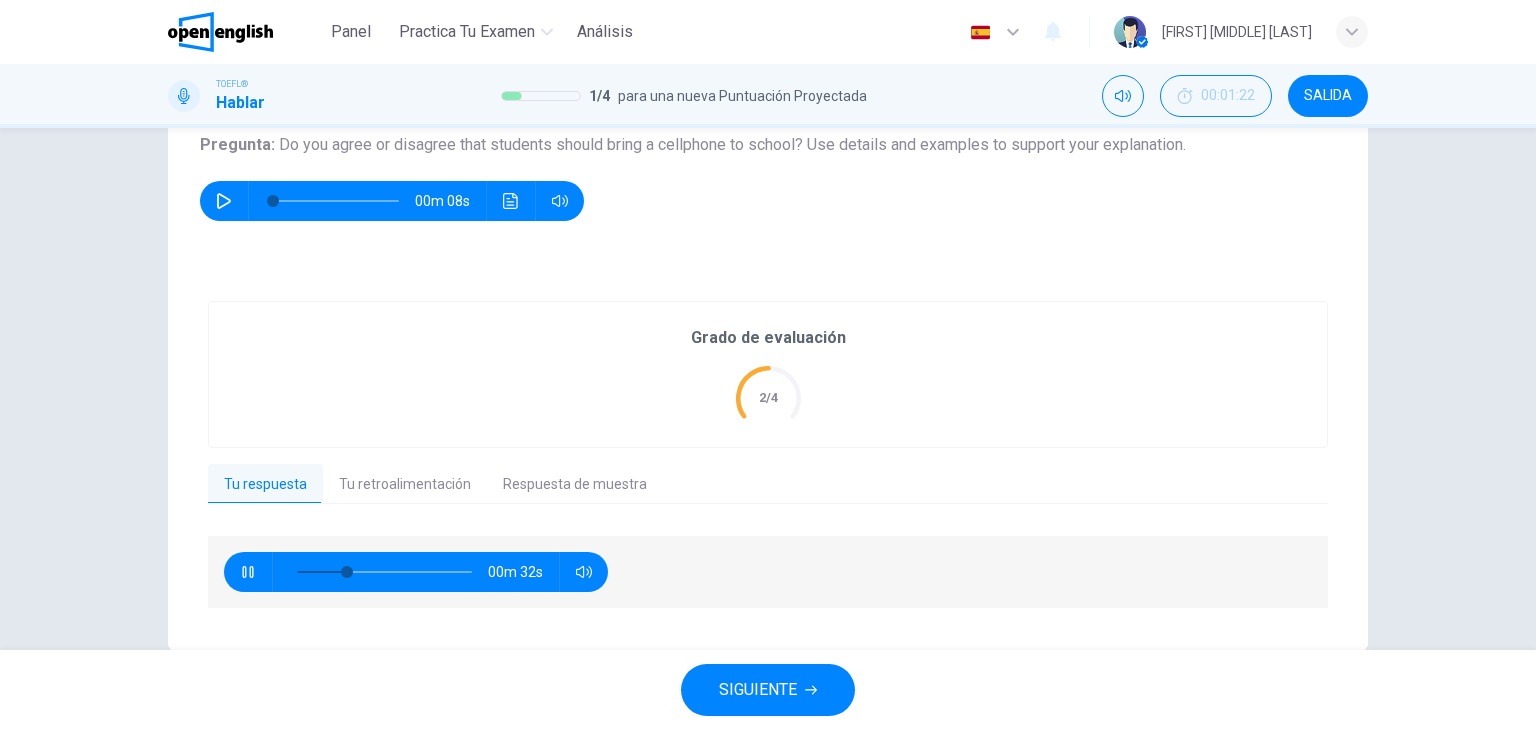 scroll, scrollTop: 275, scrollLeft: 0, axis: vertical 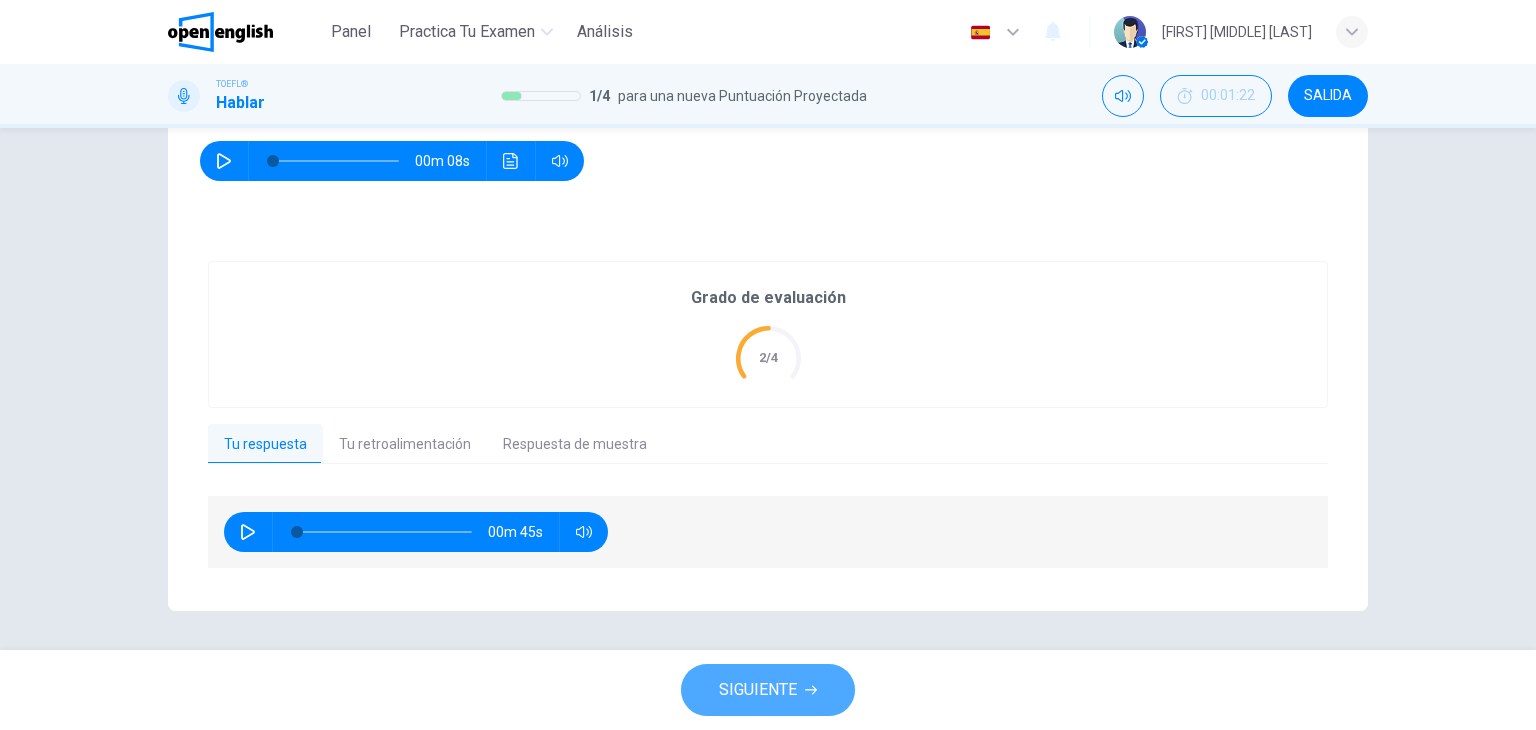 click on "SIGUIENTE" at bounding box center [768, 690] 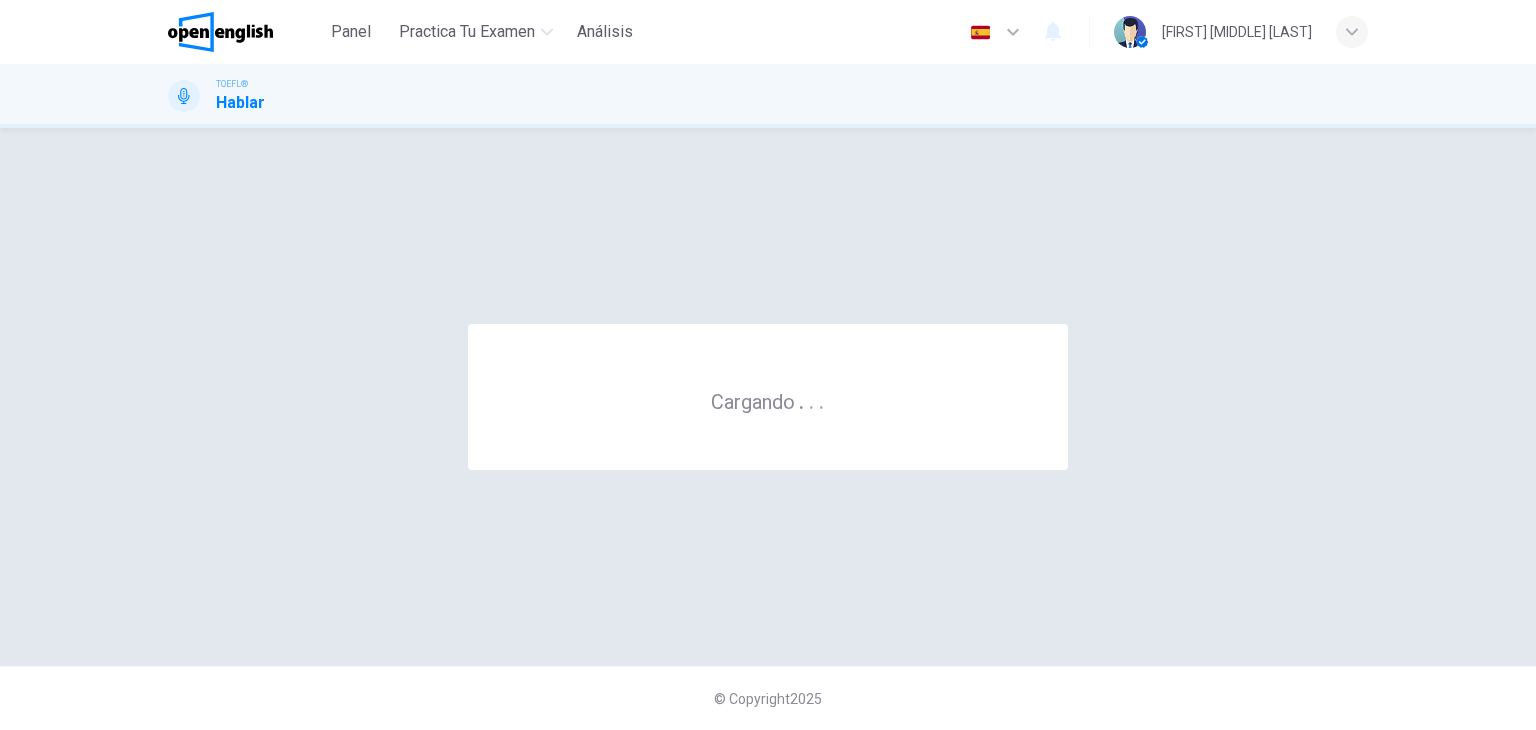 scroll, scrollTop: 0, scrollLeft: 0, axis: both 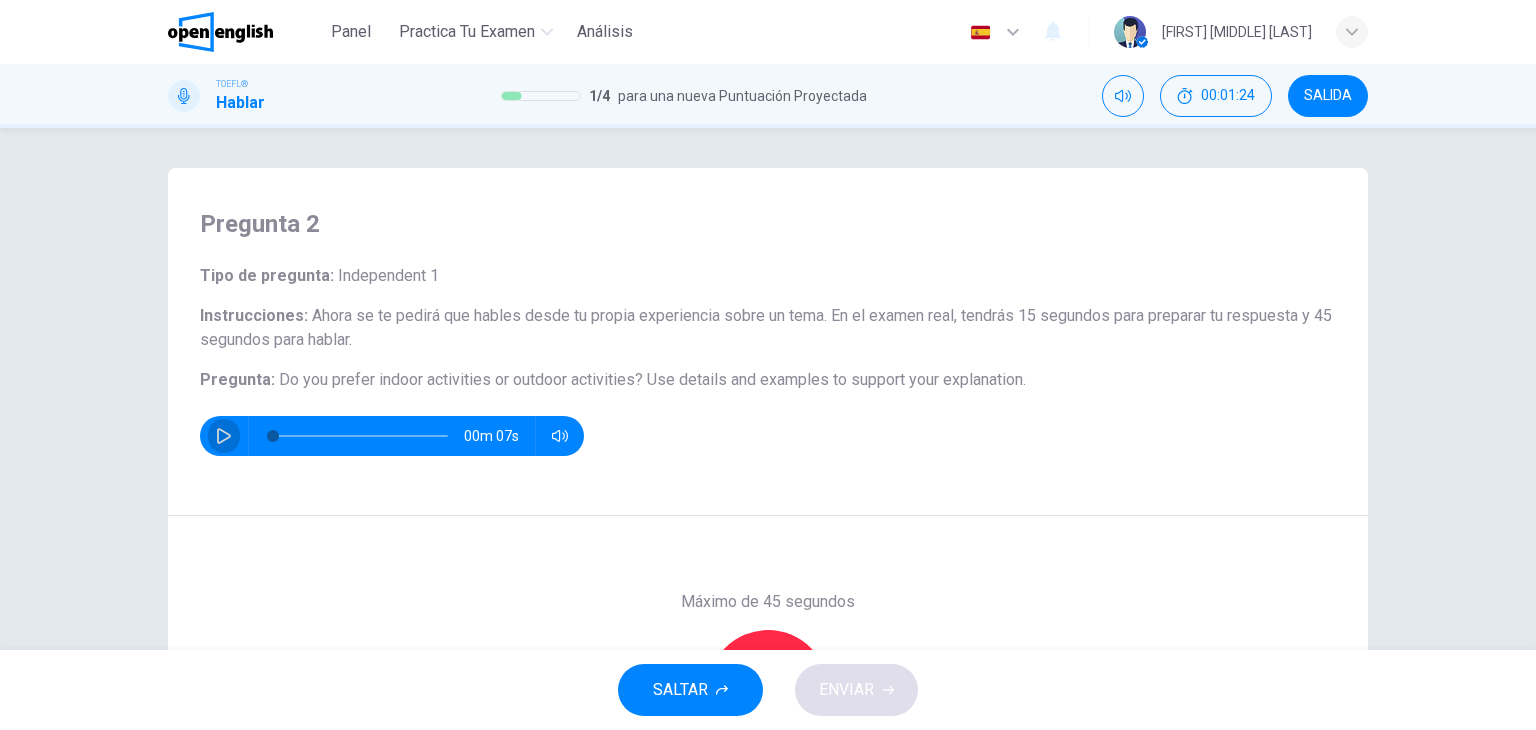 click at bounding box center [224, 436] 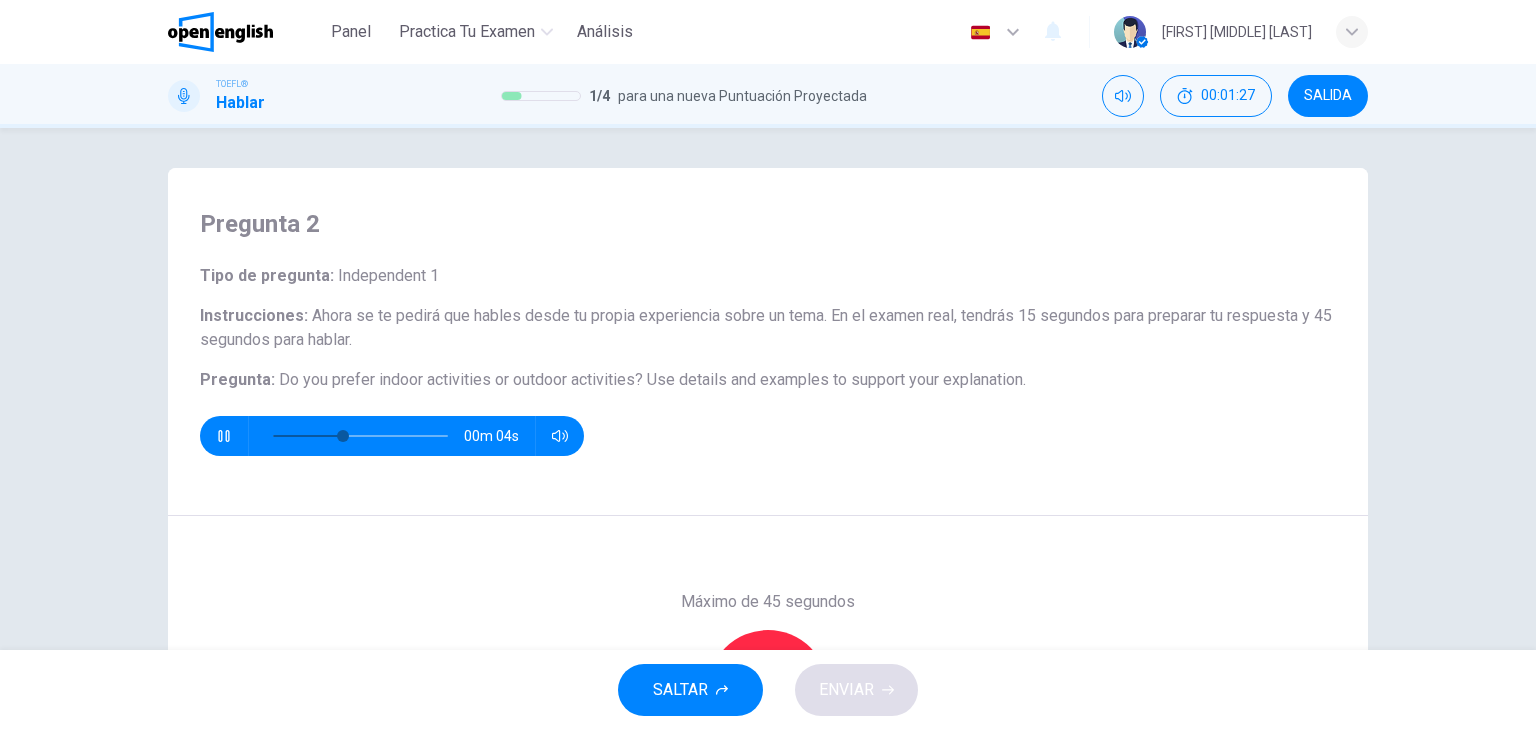 type 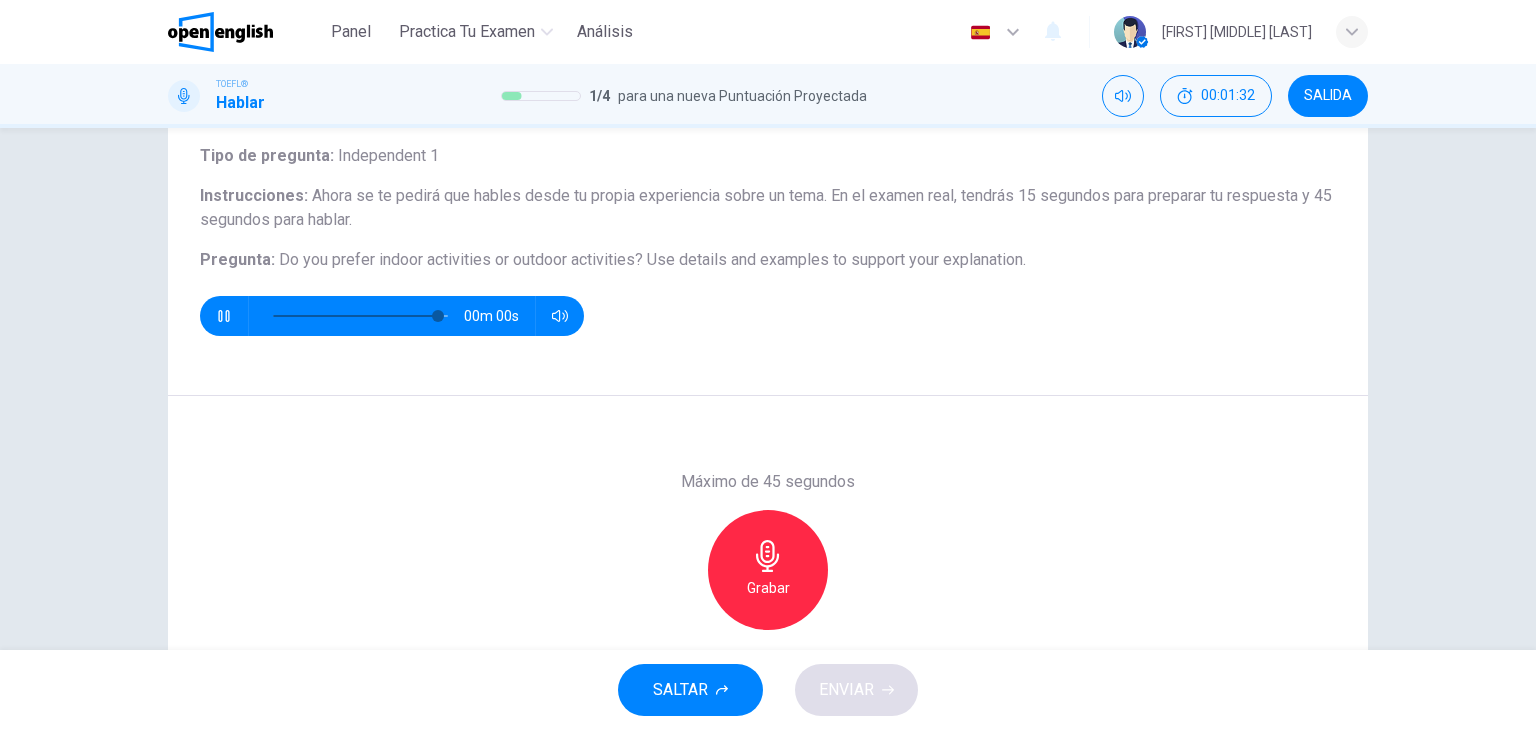 scroll, scrollTop: 80, scrollLeft: 0, axis: vertical 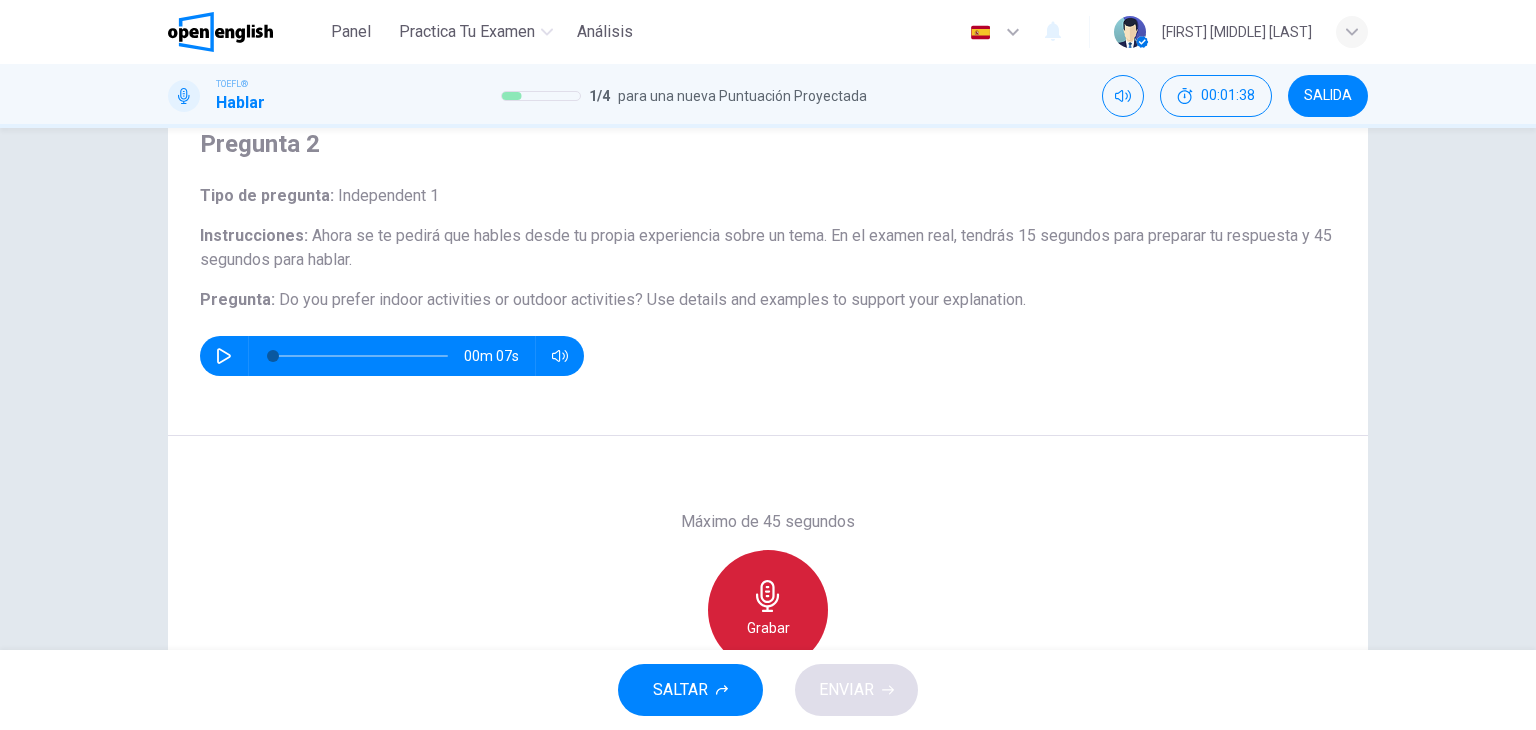 click on "Grabar" at bounding box center (768, 610) 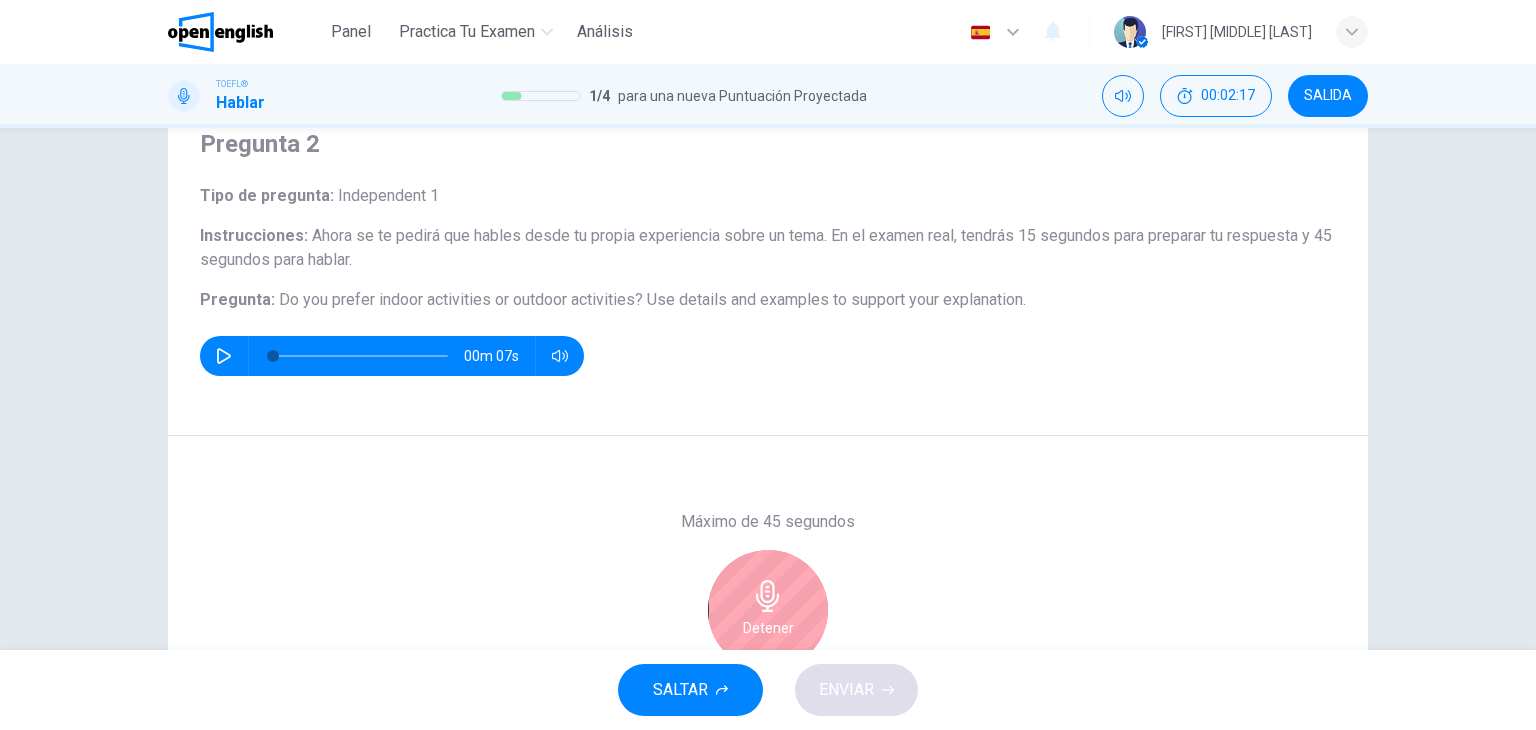 type 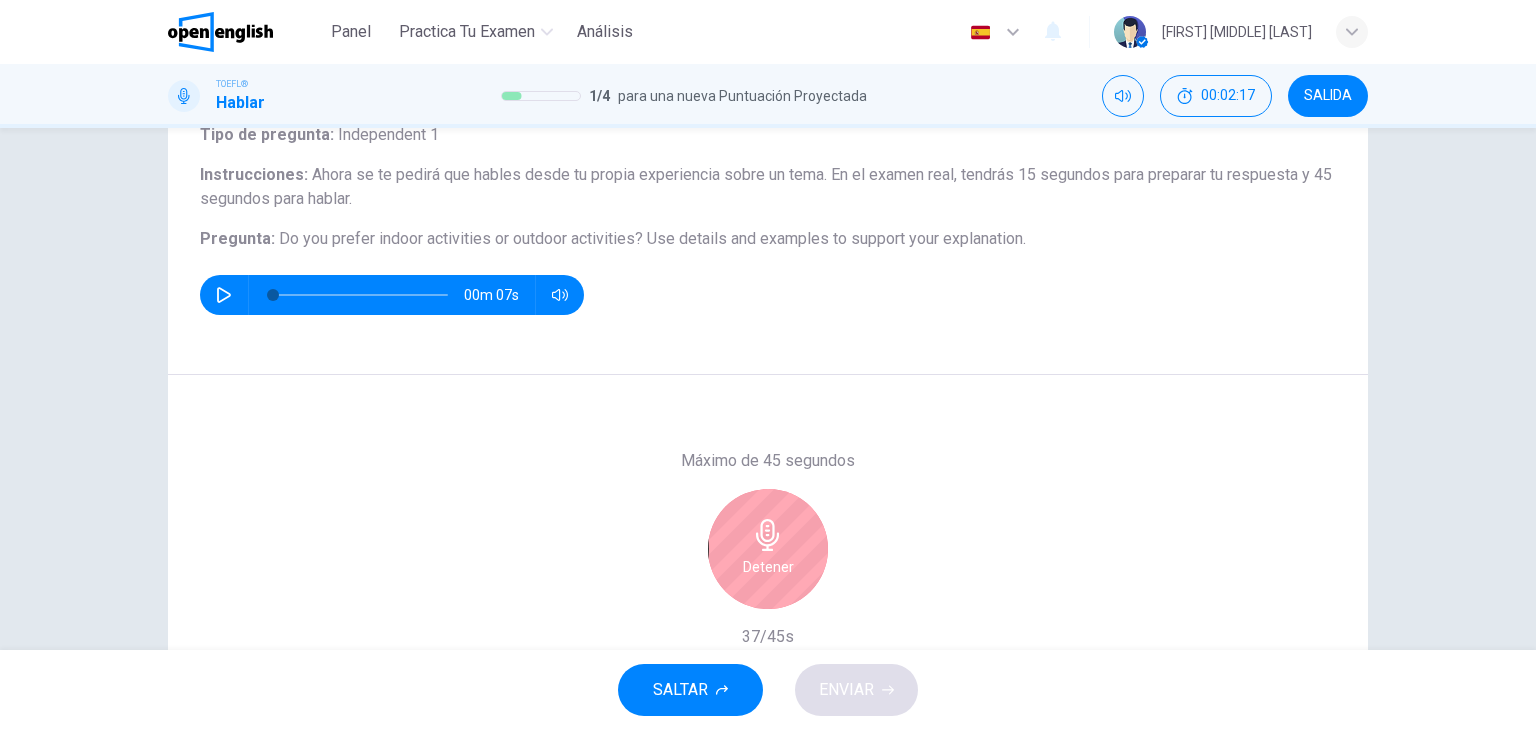 scroll, scrollTop: 200, scrollLeft: 0, axis: vertical 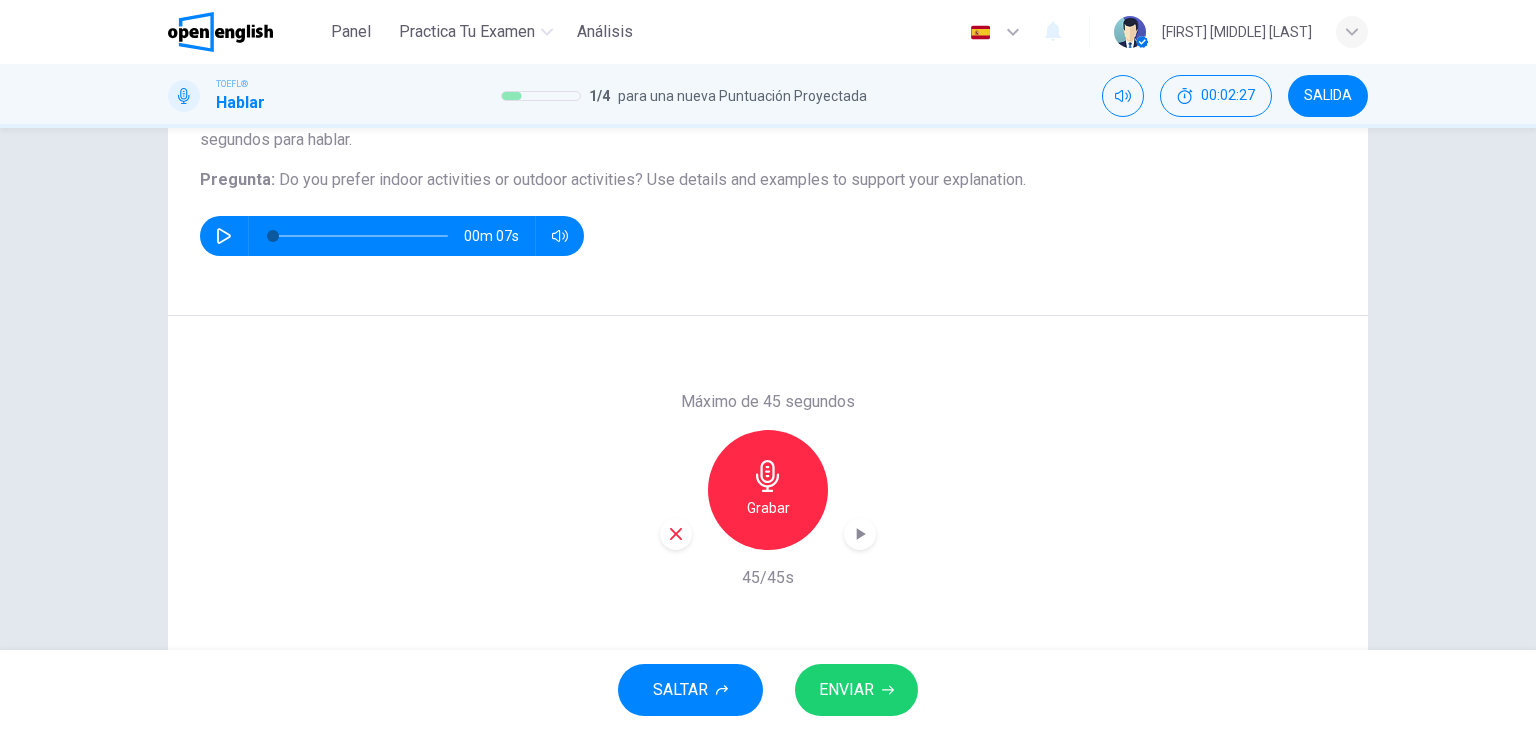 click on "ENVIAR" at bounding box center [856, 690] 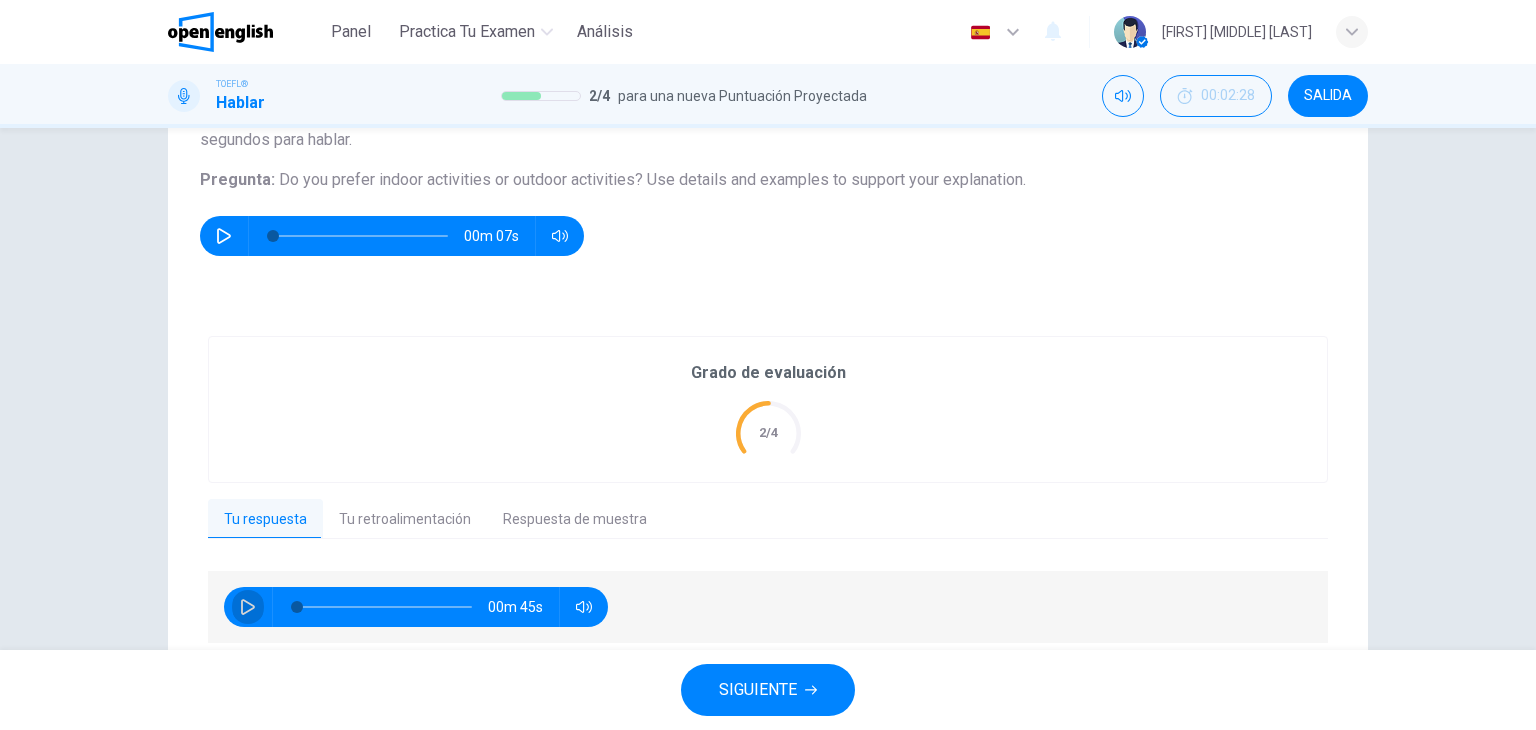 click at bounding box center [248, 607] 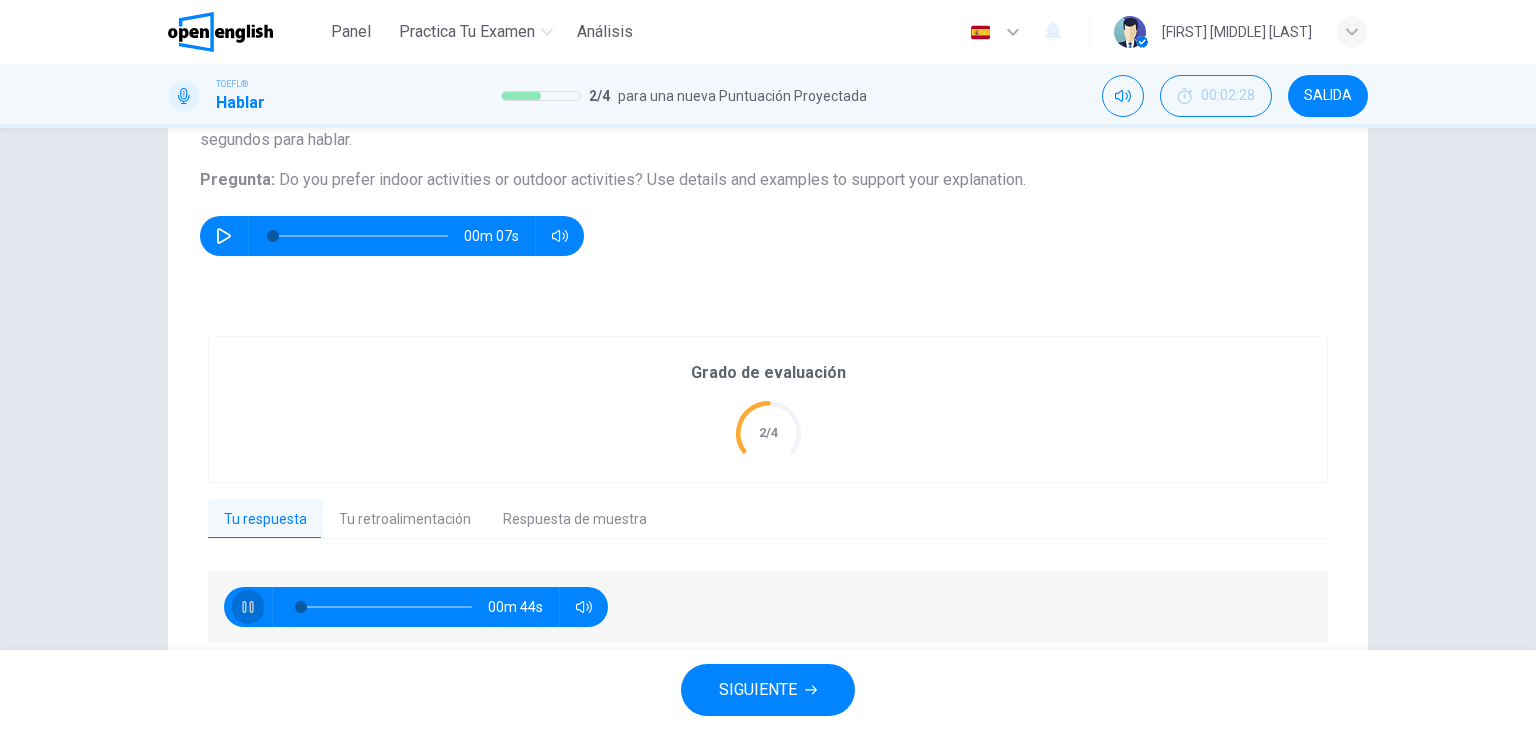 click at bounding box center [248, 607] 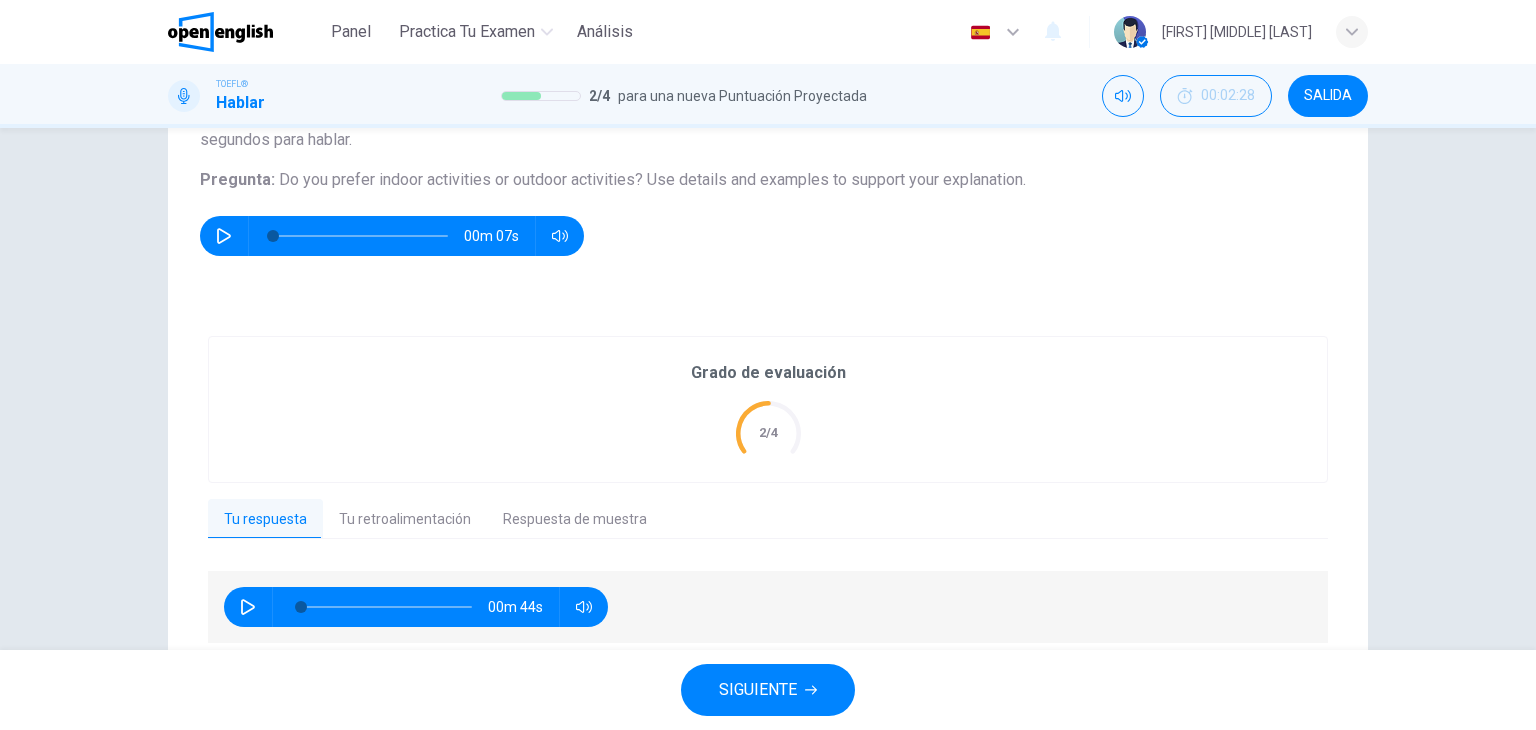 click on "Pregunta   2 Tipo de pregunta :   Independent 1 Instrucciones :   Ahora se te pedirá que hables desde tu propia experiencia sobre un tema. En el examen real, tendrás 15 segundos para preparar tu respuesta y 45 segundos para hablar. Pregunta :   Do you prefer indoor activities or outdoor activities?    Use details and examples to support your explanation. 00m 07s" at bounding box center [768, 132] 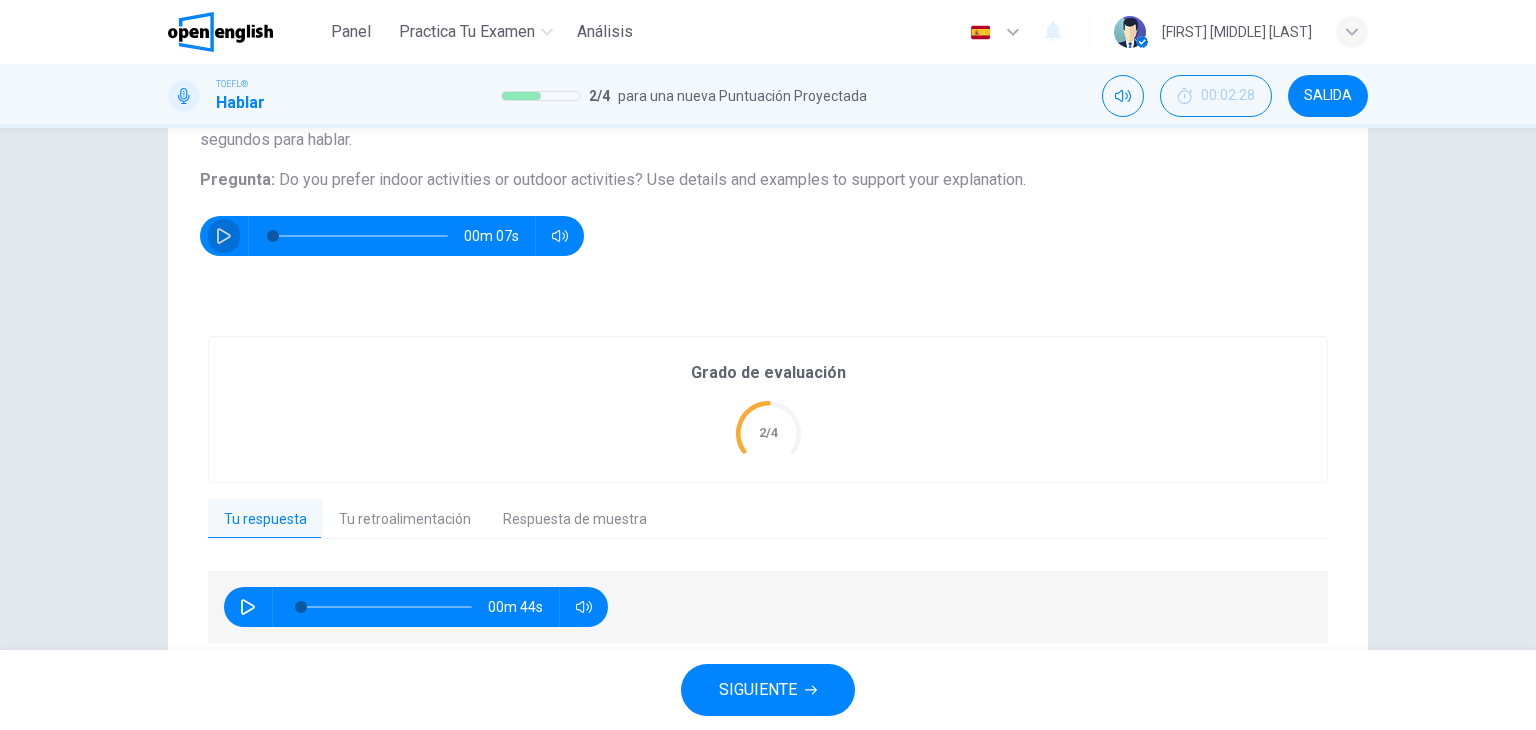 click at bounding box center (224, 236) 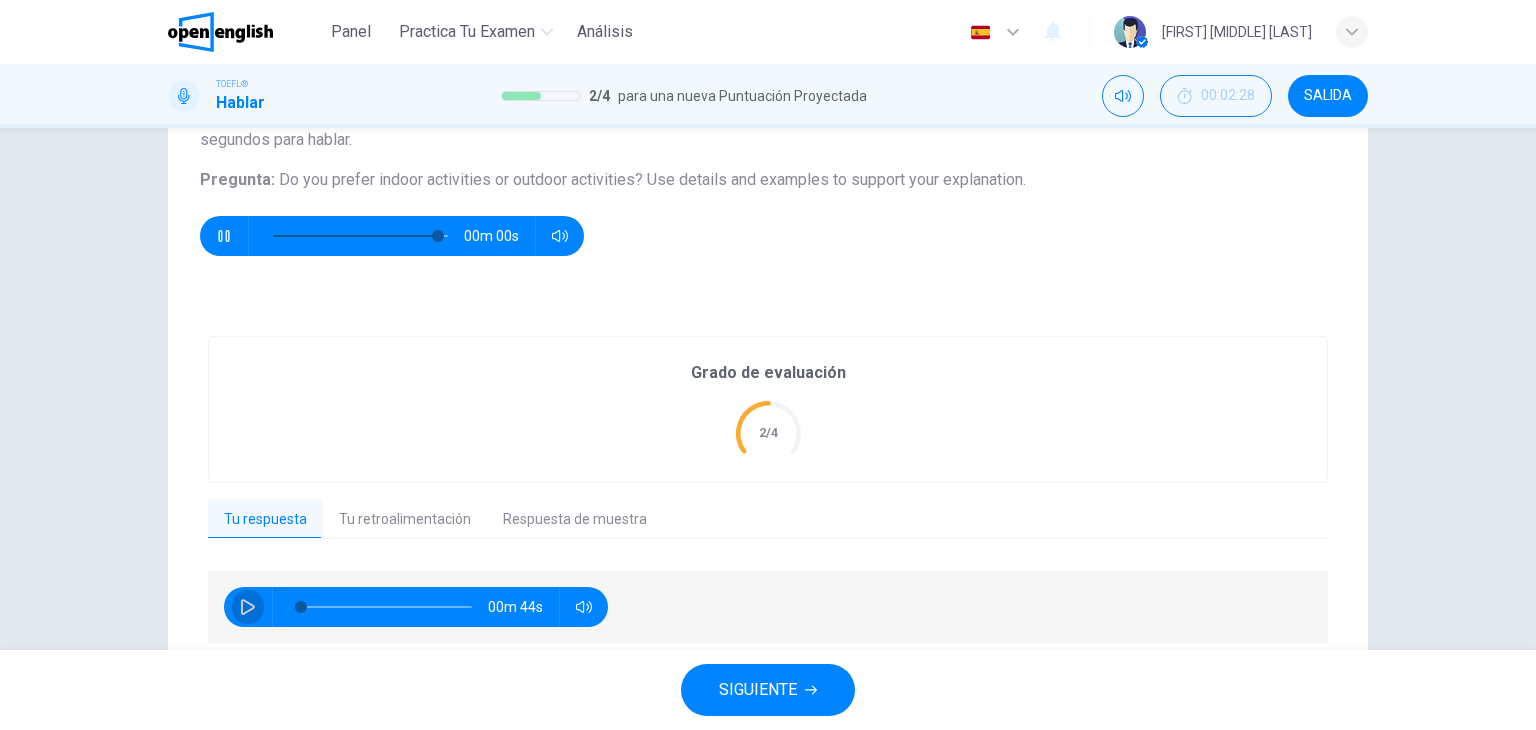 click at bounding box center [248, 607] 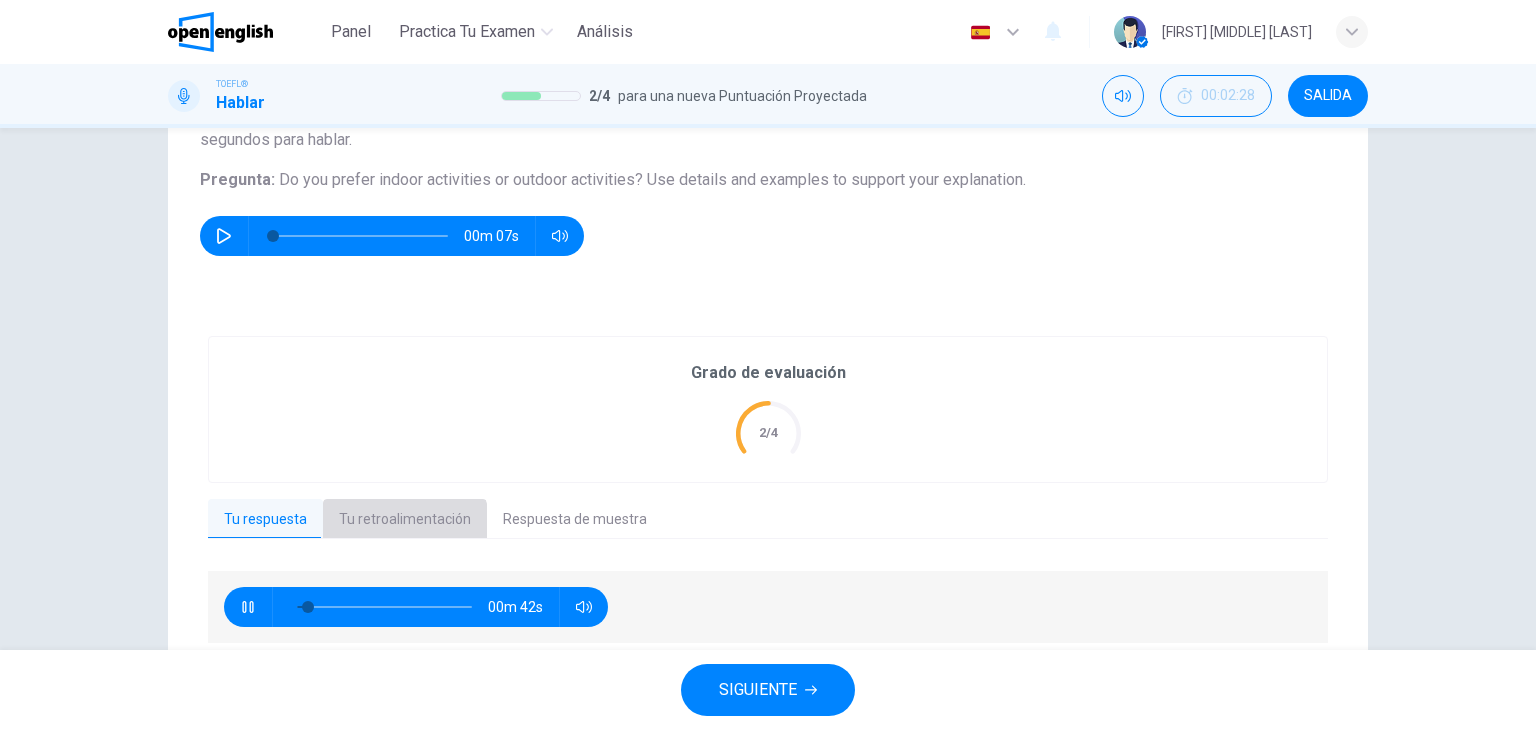 click on "Tu retroalimentación" at bounding box center (405, 520) 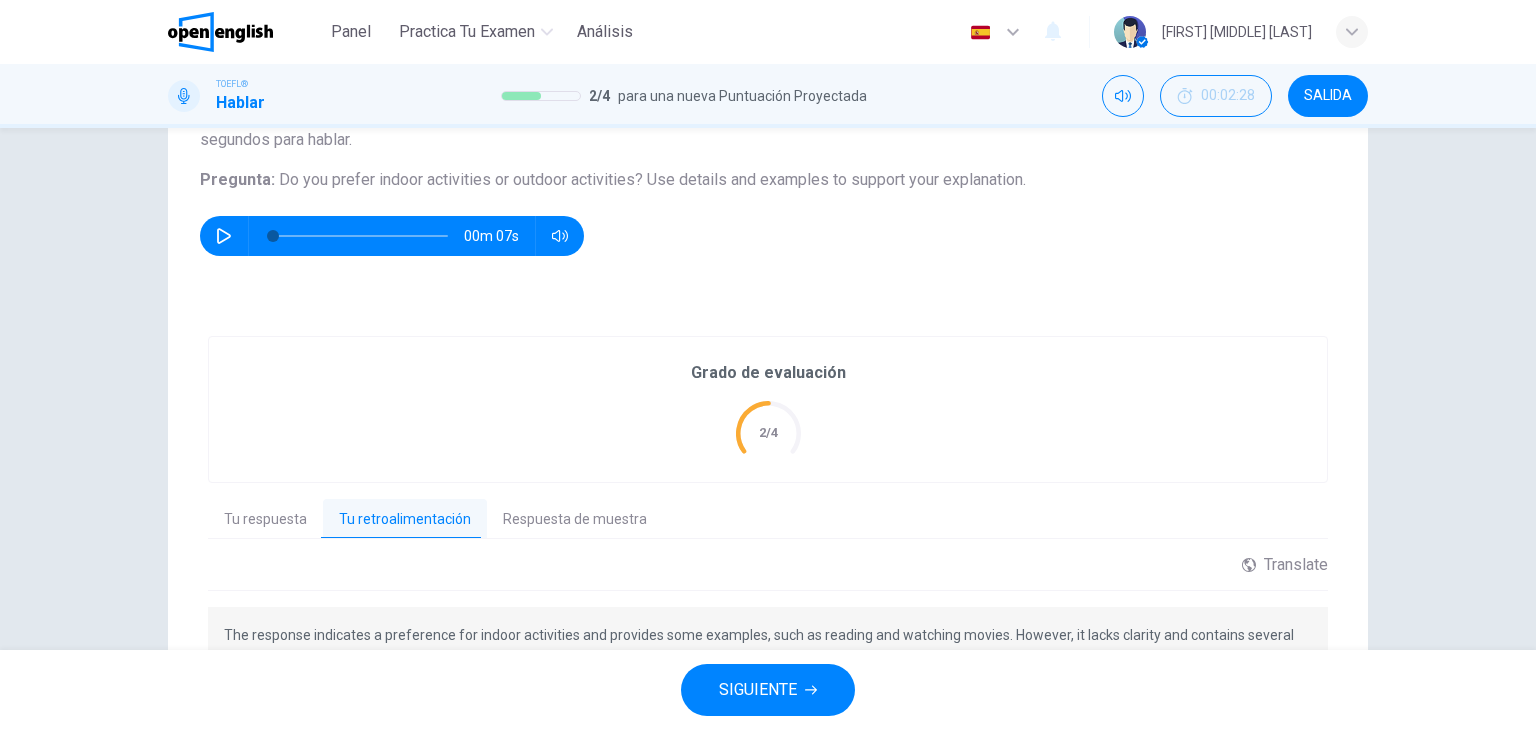 type 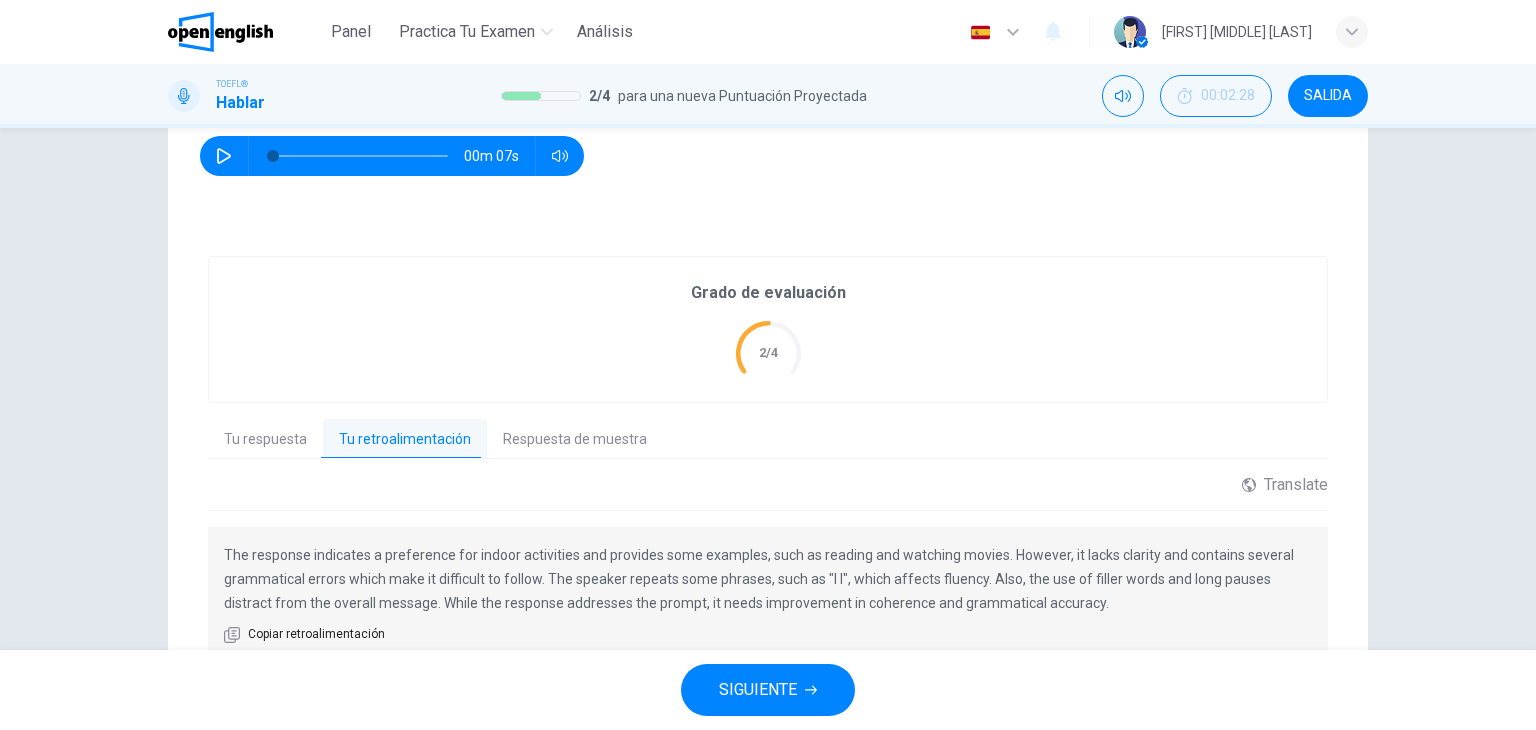 scroll, scrollTop: 373, scrollLeft: 0, axis: vertical 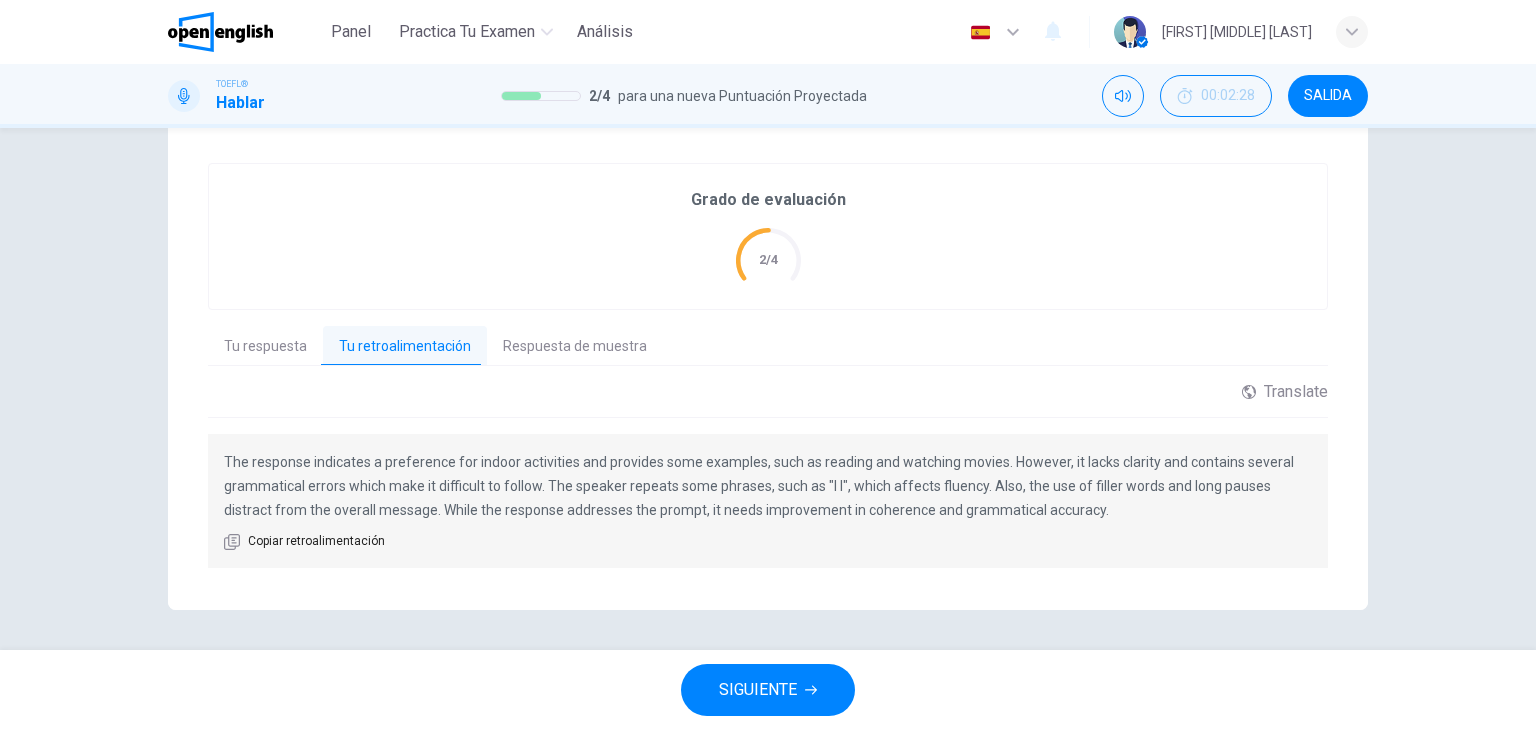 click on "Respuesta de muestra" at bounding box center (575, 347) 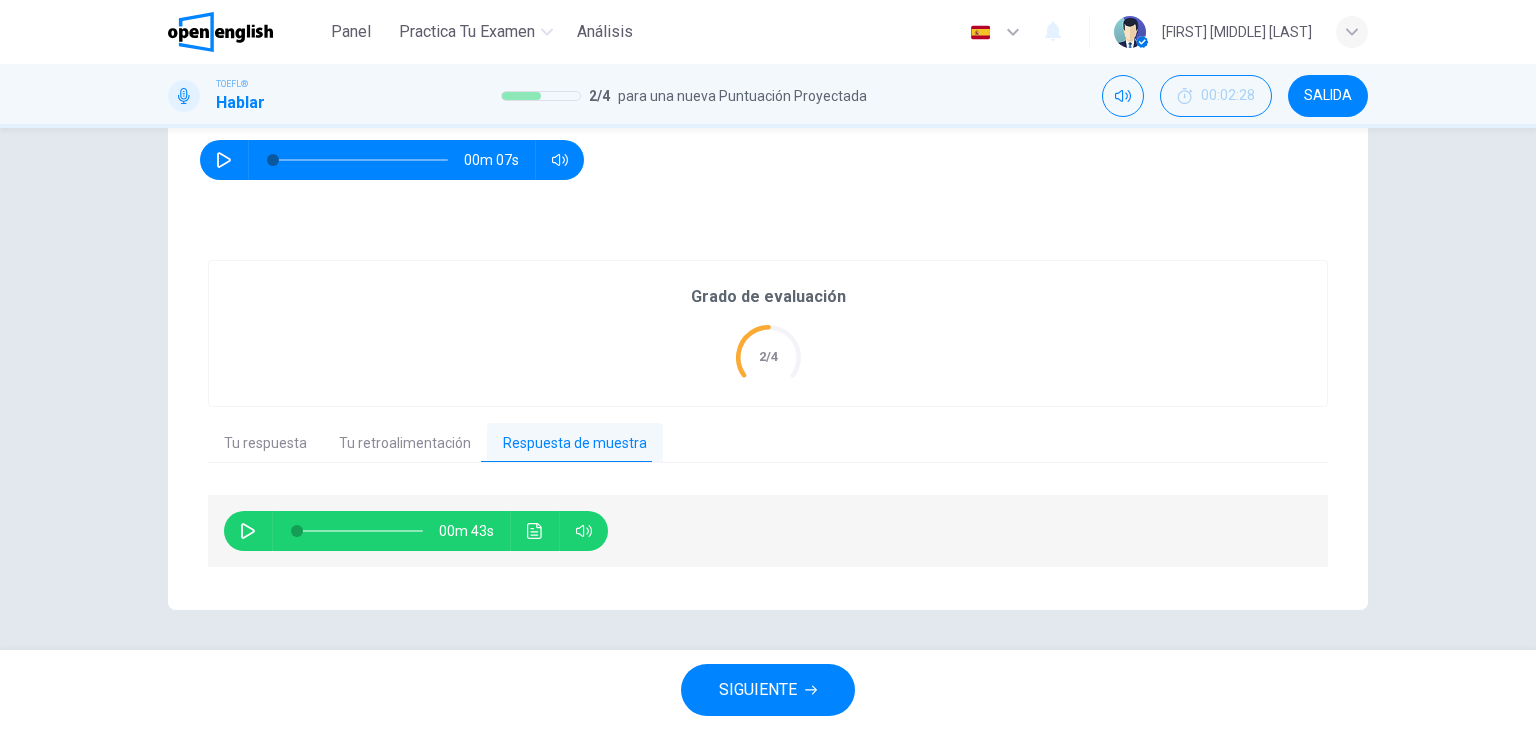 scroll, scrollTop: 275, scrollLeft: 0, axis: vertical 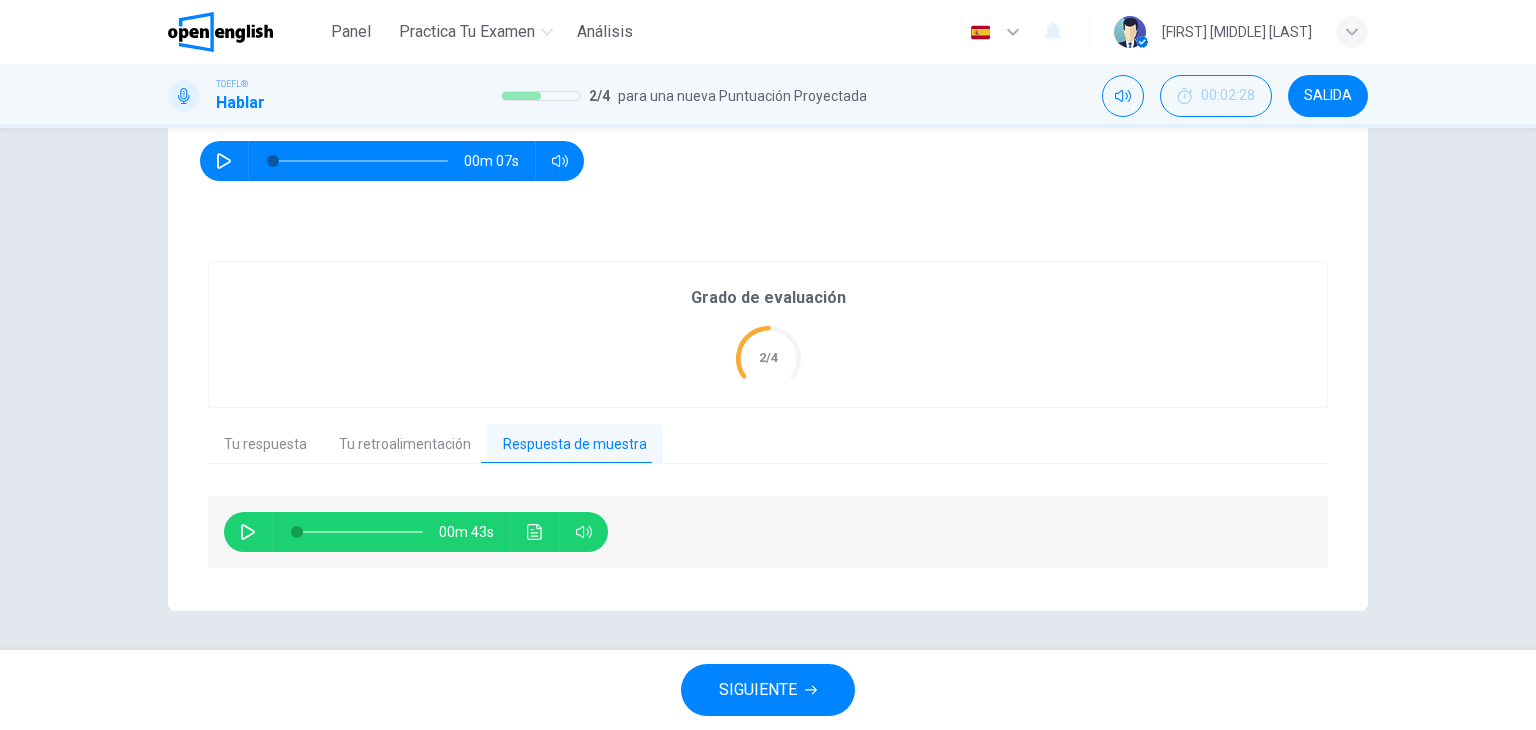 click at bounding box center [248, 532] 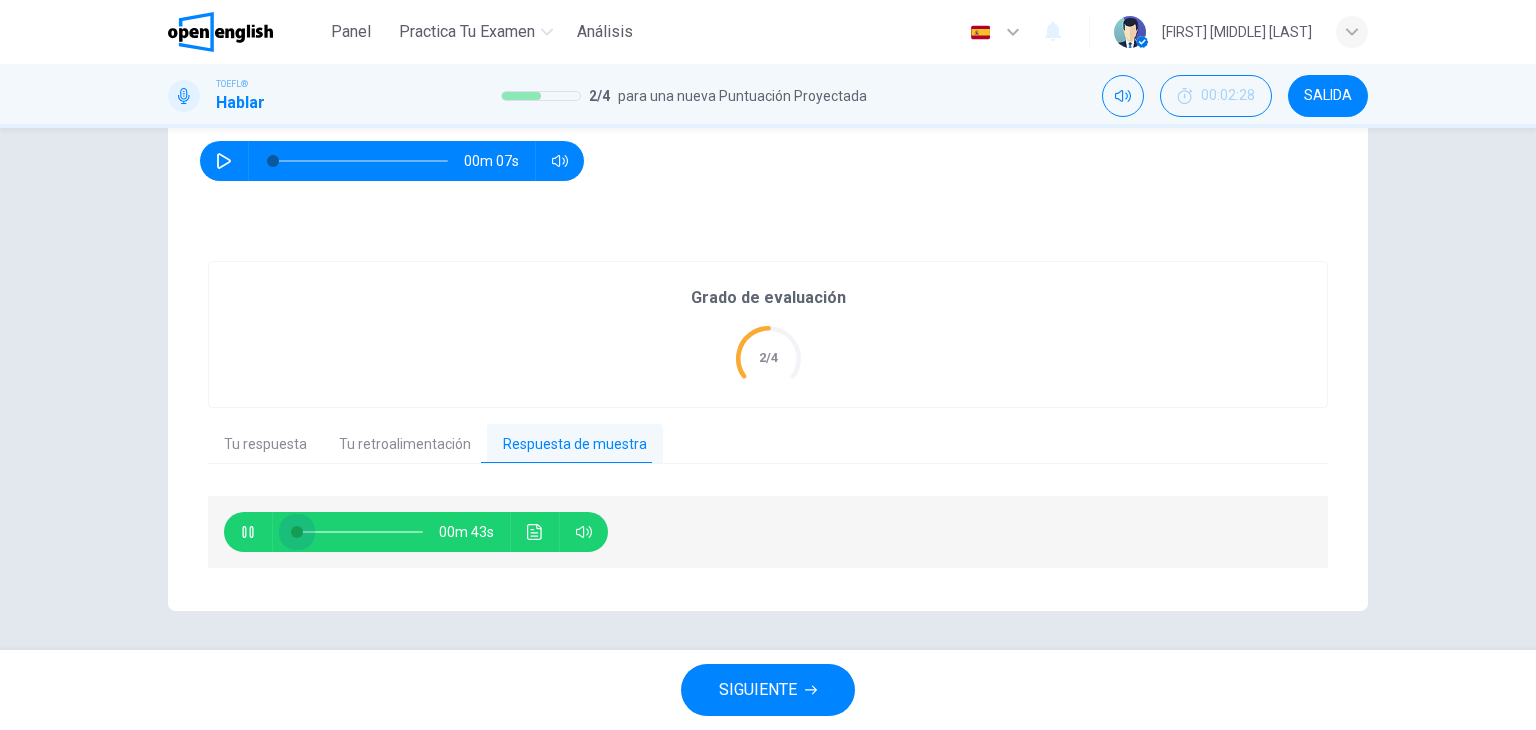 click at bounding box center (297, 532) 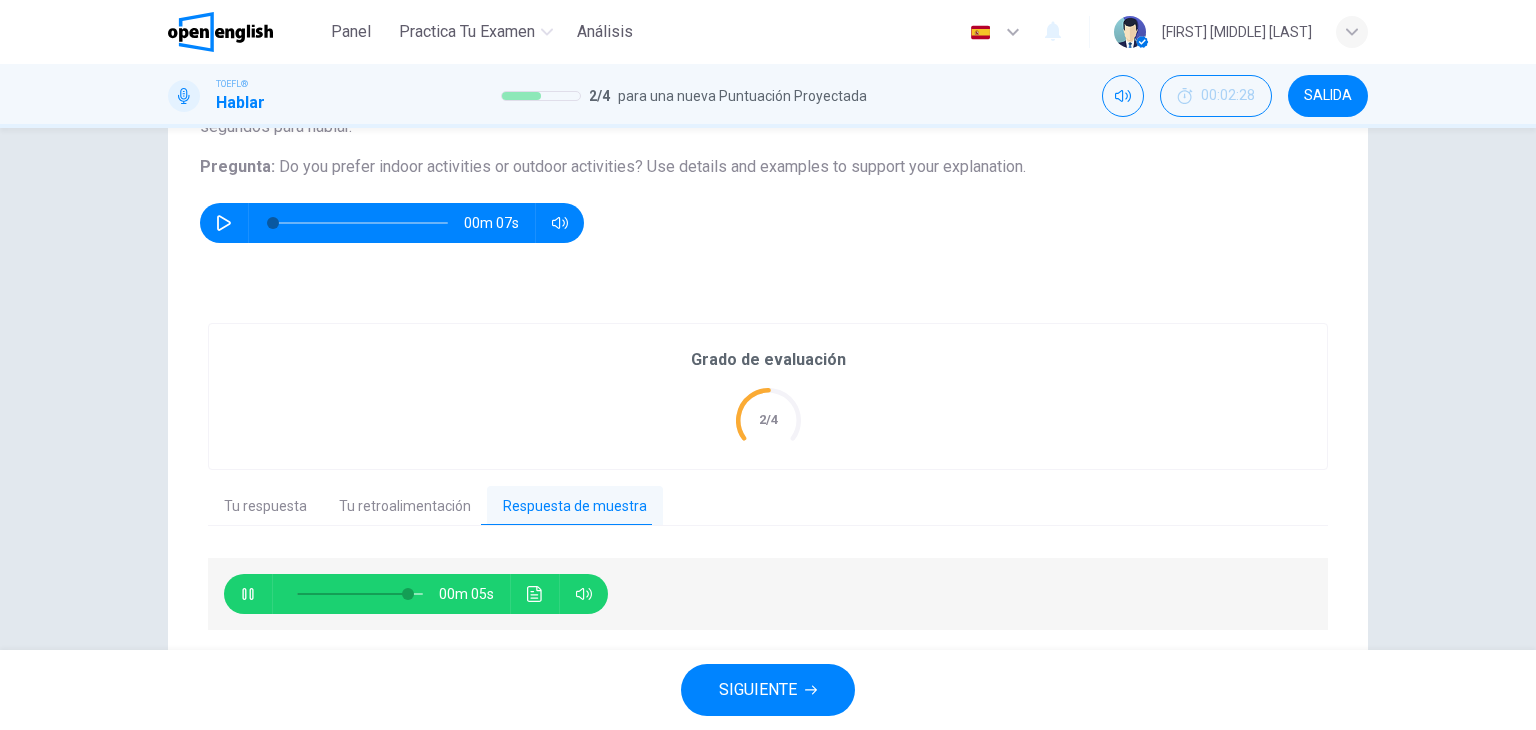 scroll, scrollTop: 275, scrollLeft: 0, axis: vertical 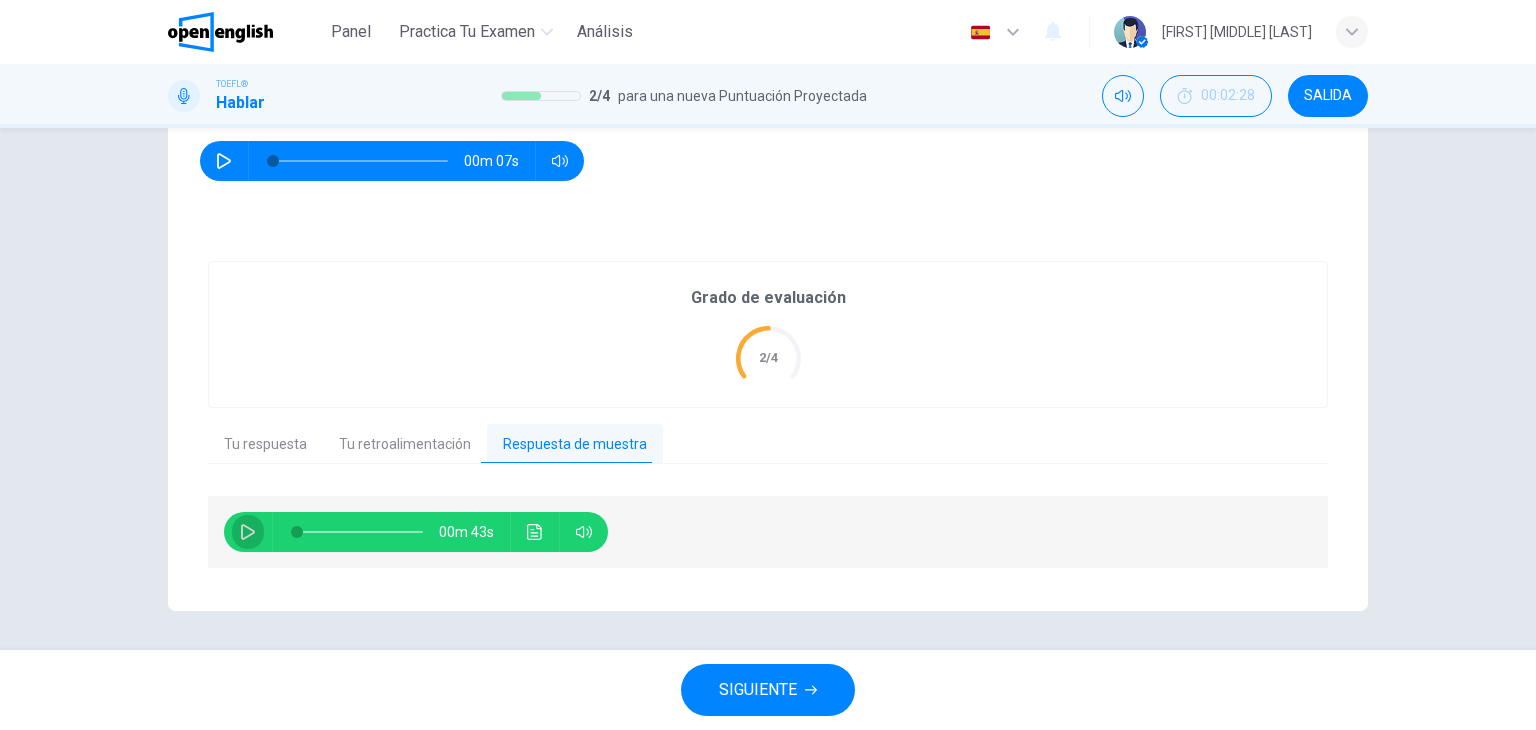click at bounding box center [248, 532] 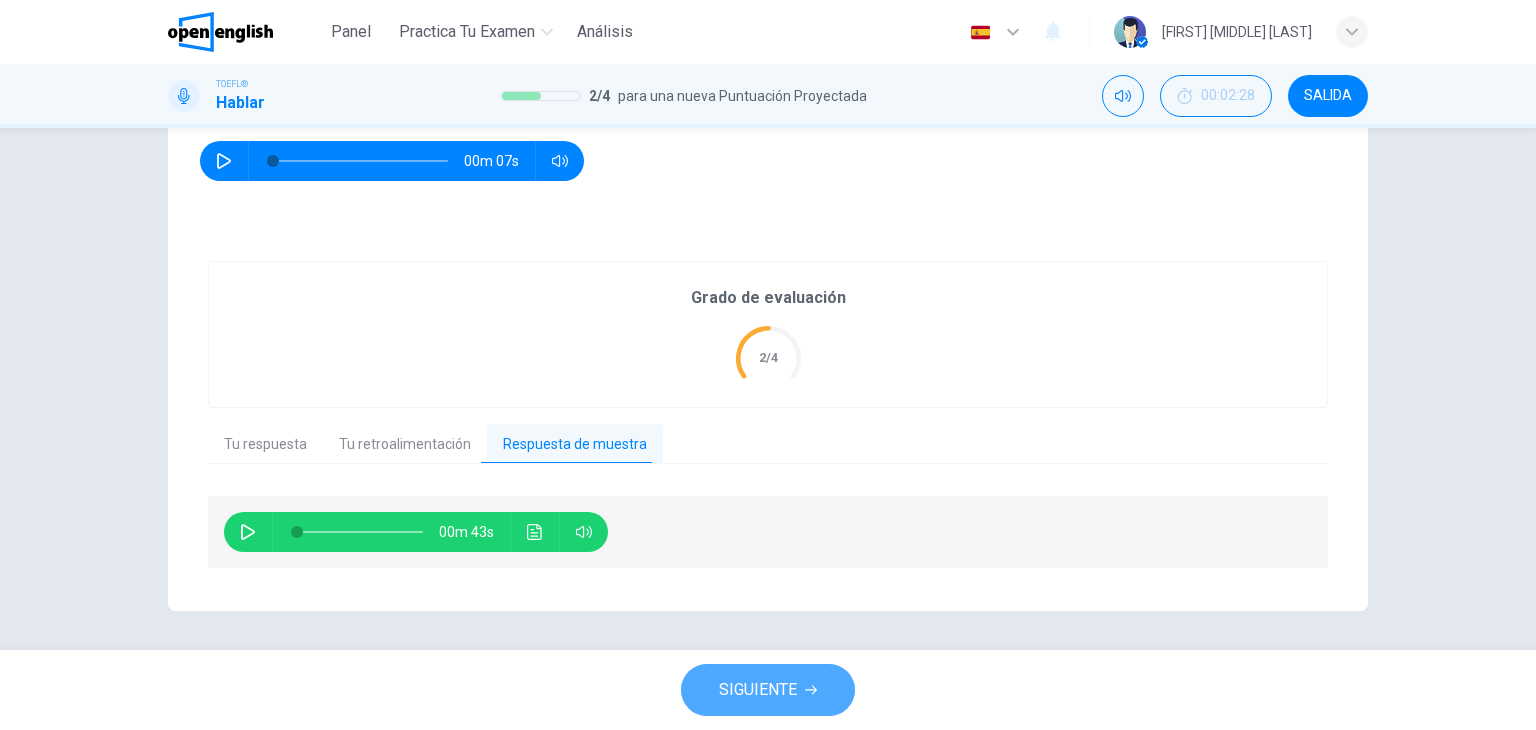 click on "SIGUIENTE" at bounding box center (768, 690) 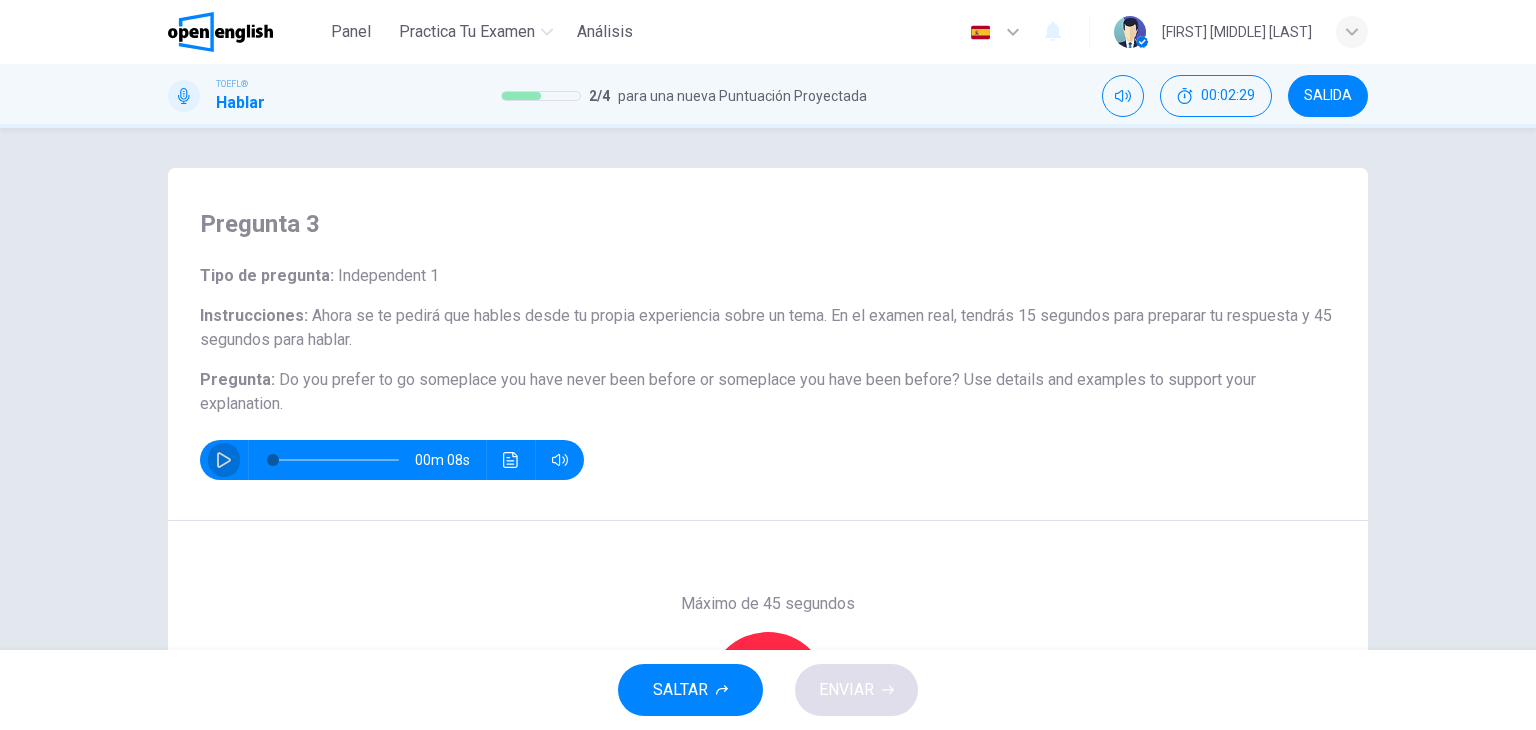 click at bounding box center (224, 460) 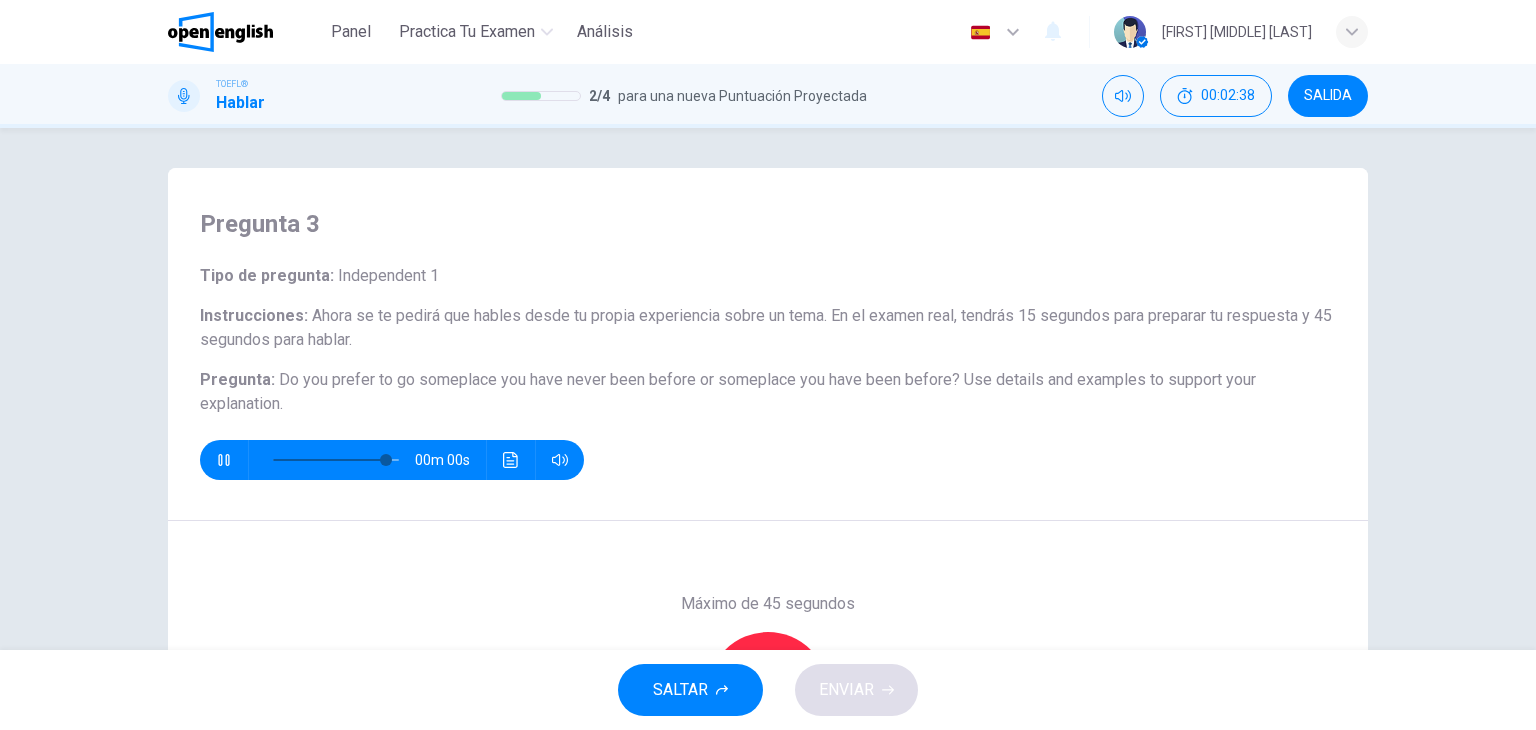 click on "Máximo de 45 segundos Grabar 0/45s" at bounding box center (768, 692) 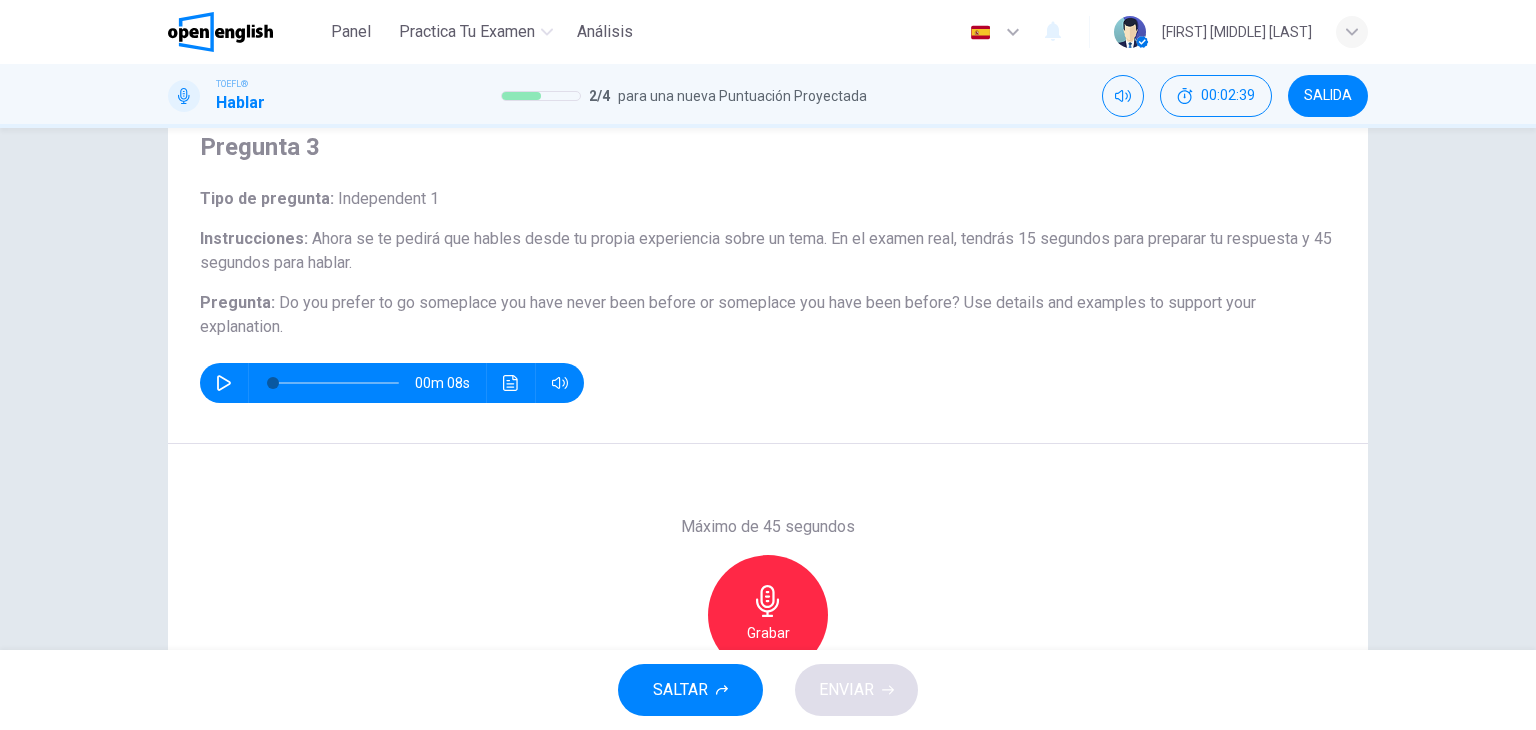 scroll, scrollTop: 80, scrollLeft: 0, axis: vertical 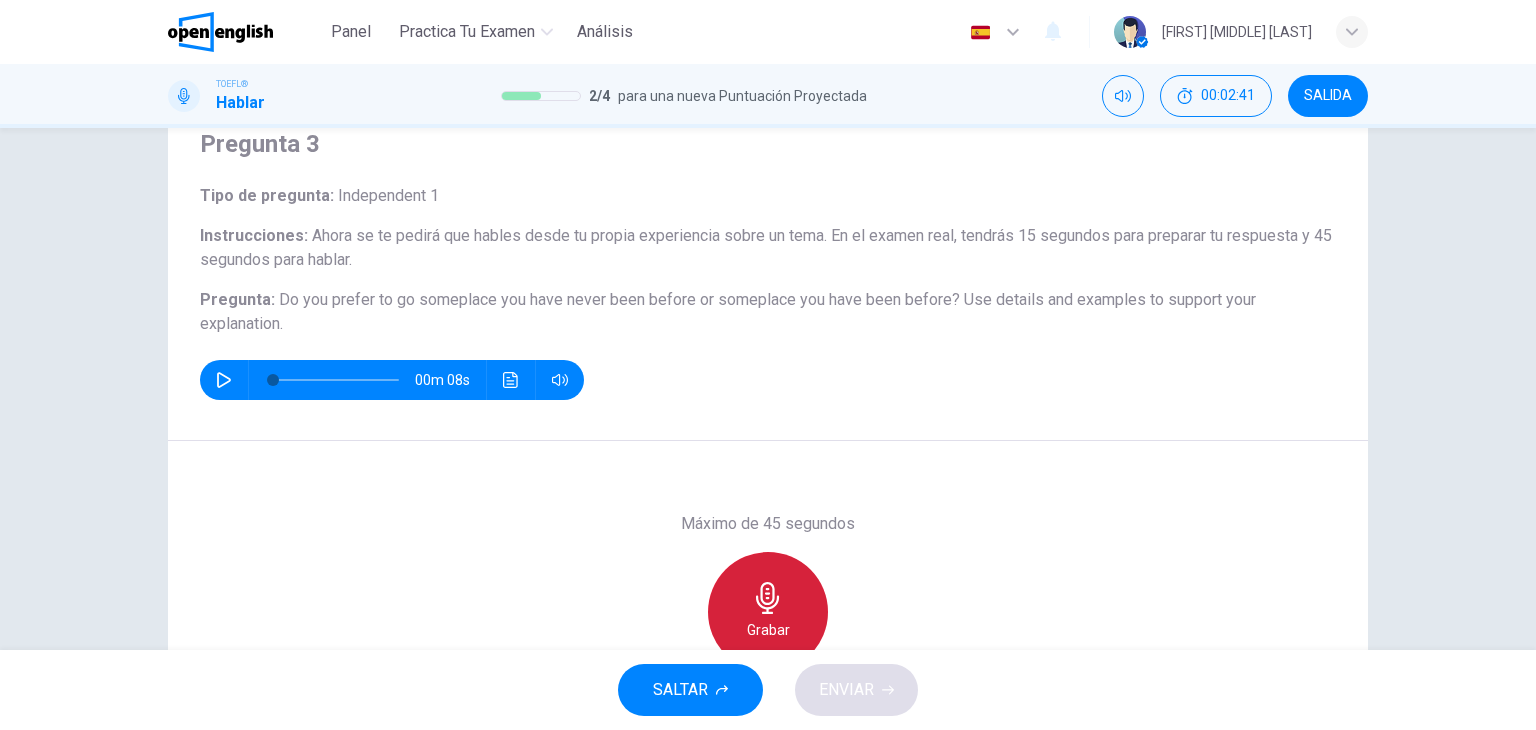click at bounding box center [768, 598] 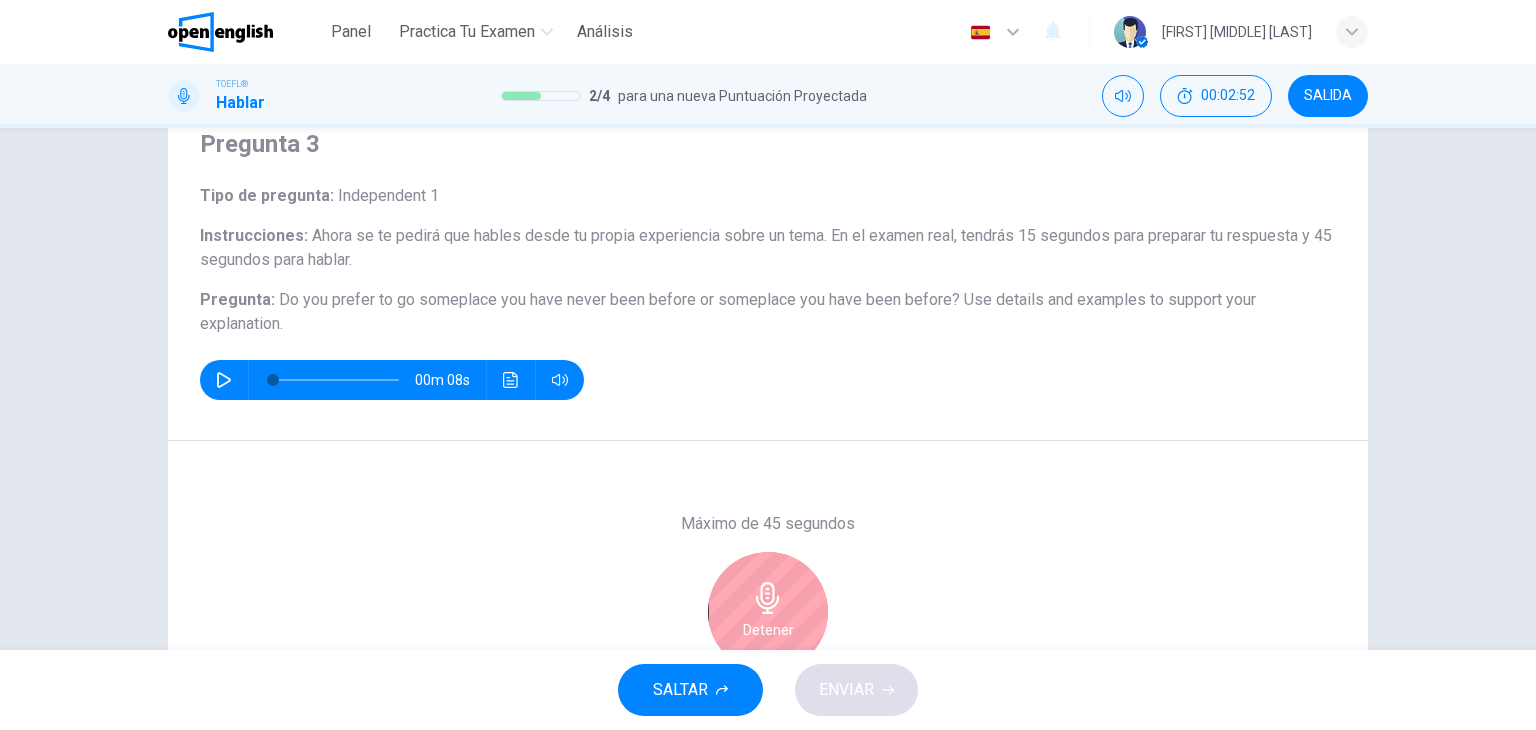 type 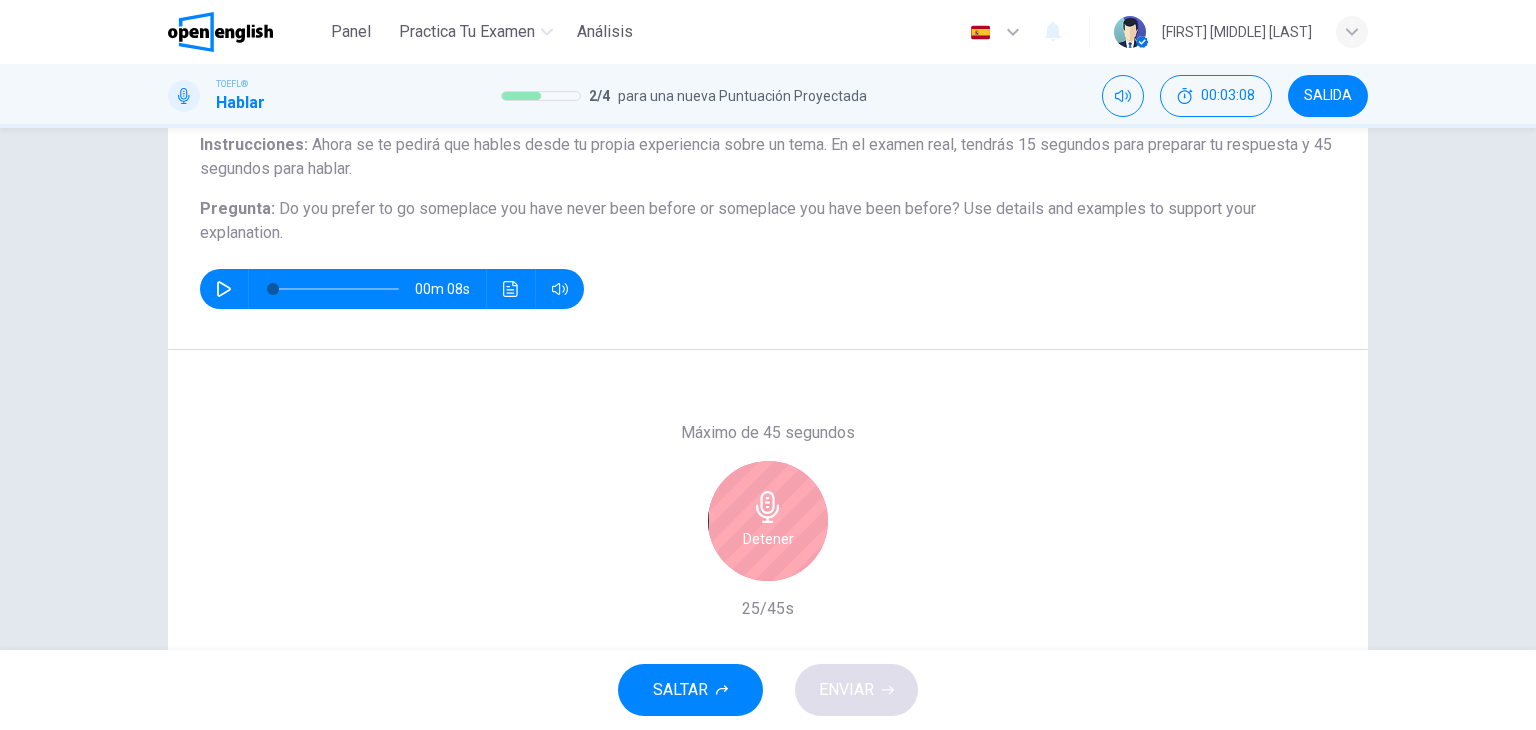 scroll, scrollTop: 200, scrollLeft: 0, axis: vertical 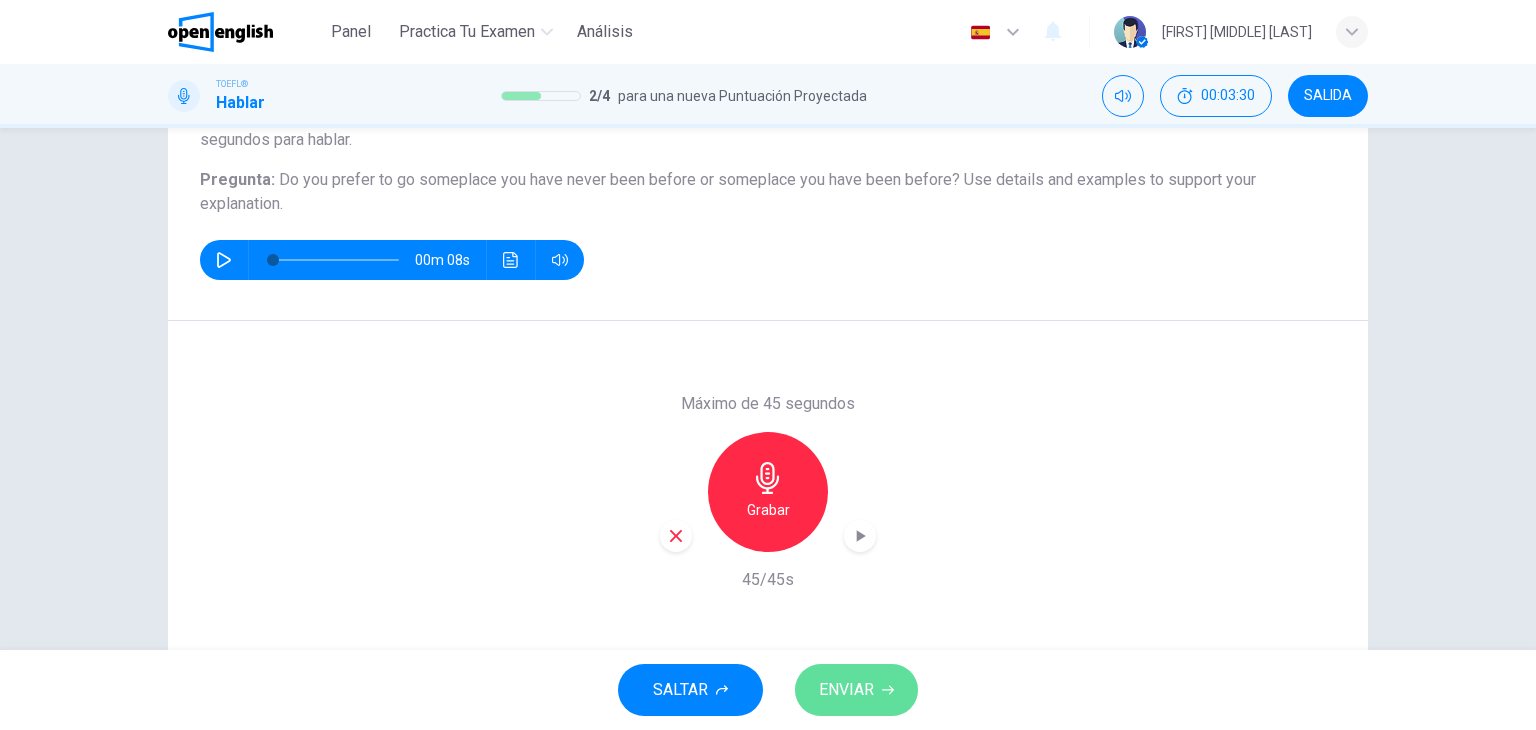click on "ENVIAR" at bounding box center (856, 690) 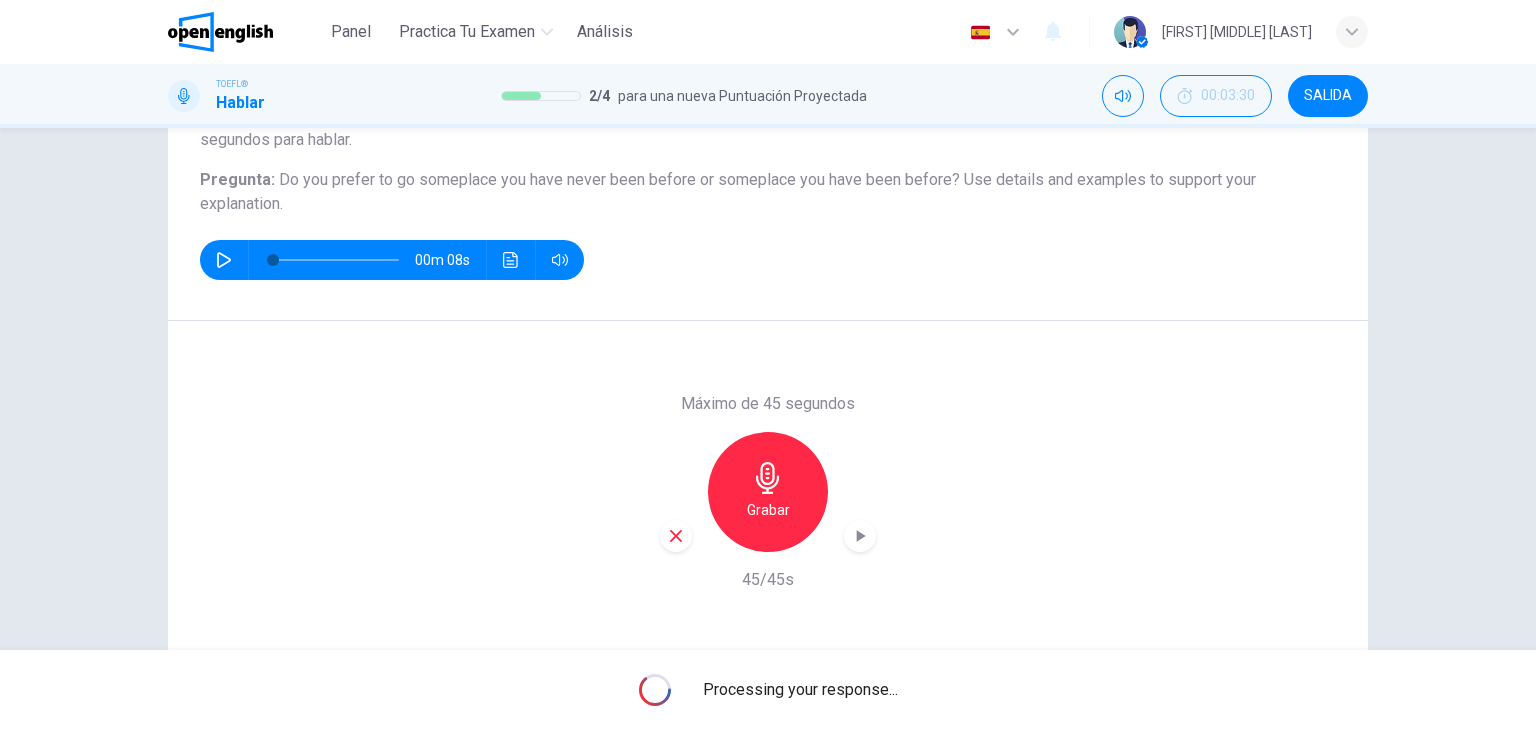 drag, startPoint x: 1520, startPoint y: 369, endPoint x: 1526, endPoint y: 340, distance: 29.614185 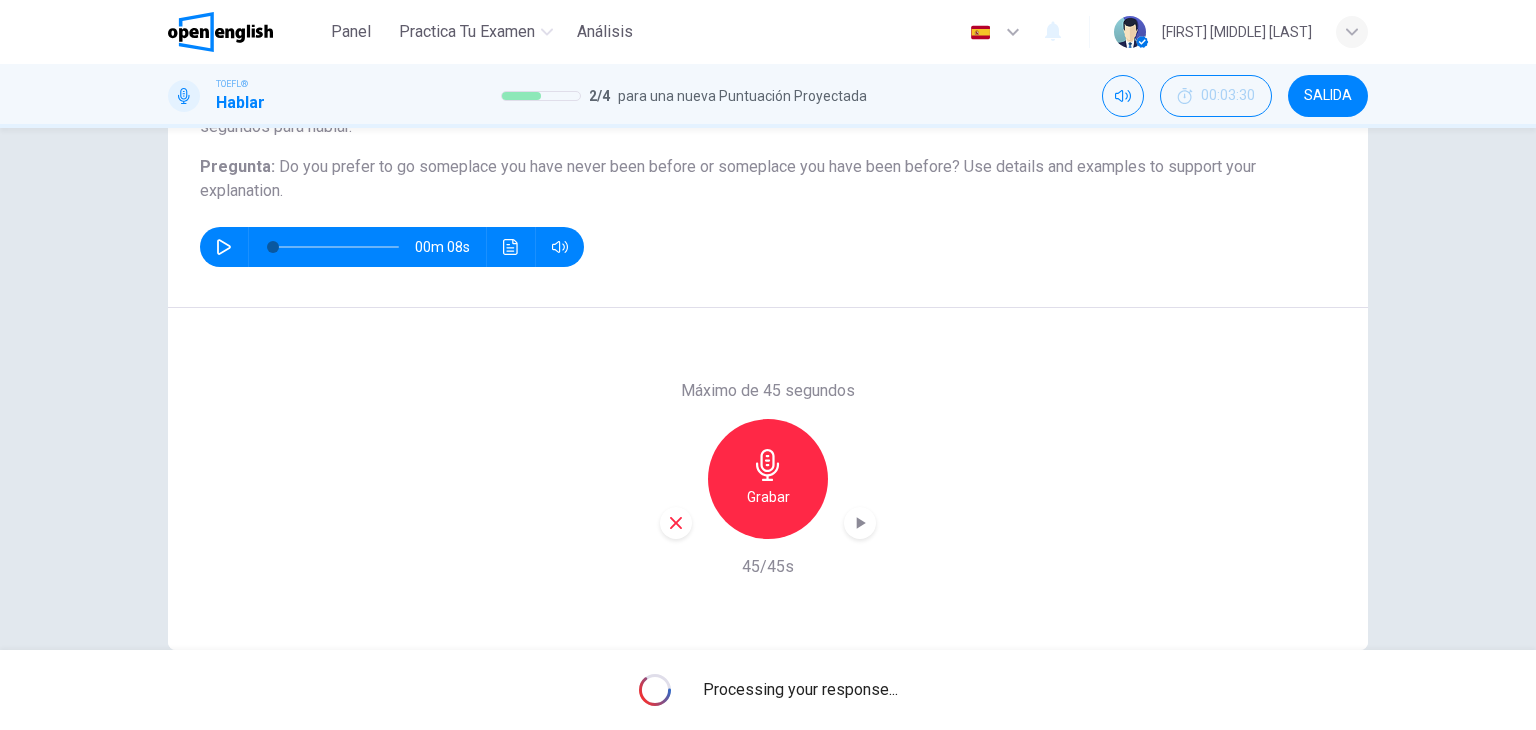 scroll, scrollTop: 253, scrollLeft: 0, axis: vertical 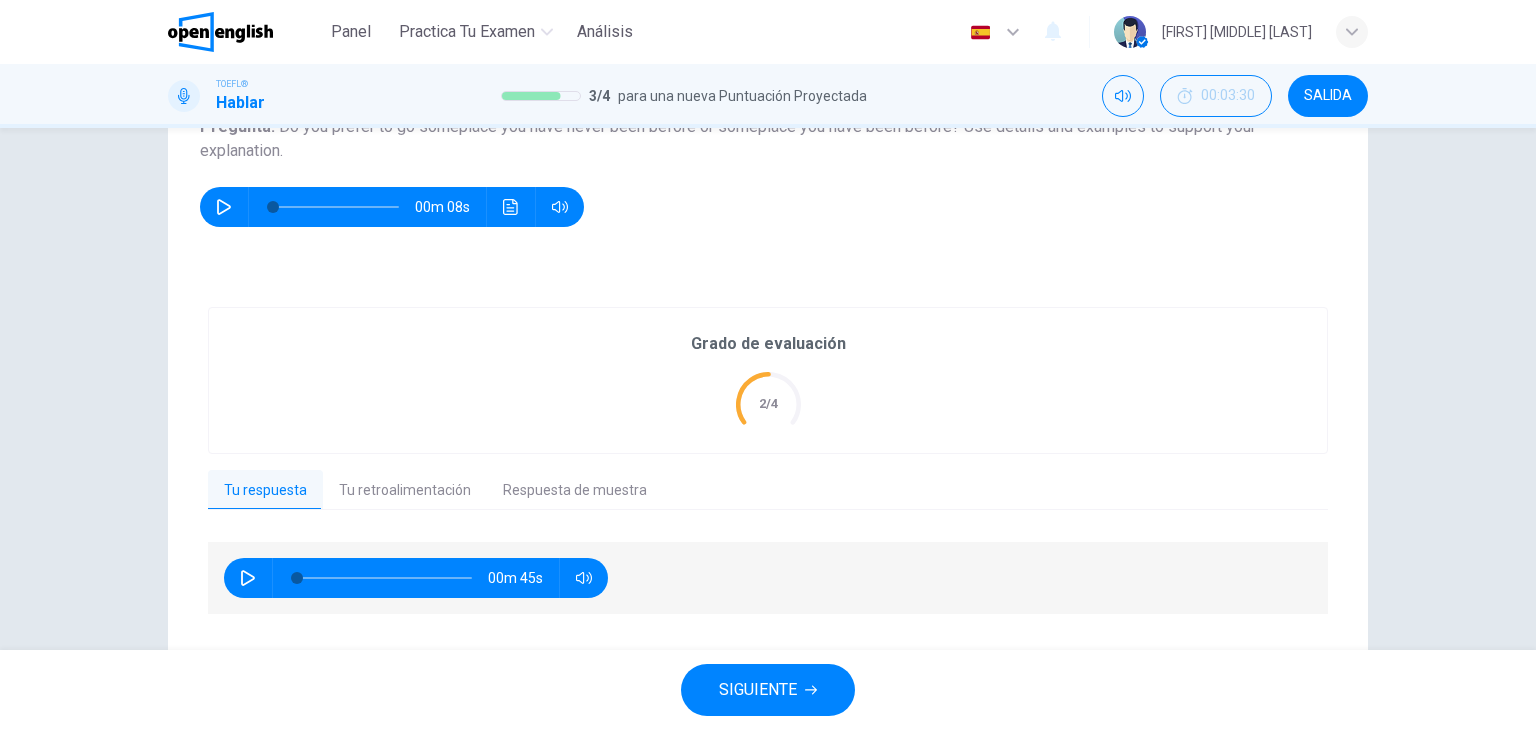 click on "00m 08s" at bounding box center (392, 207) 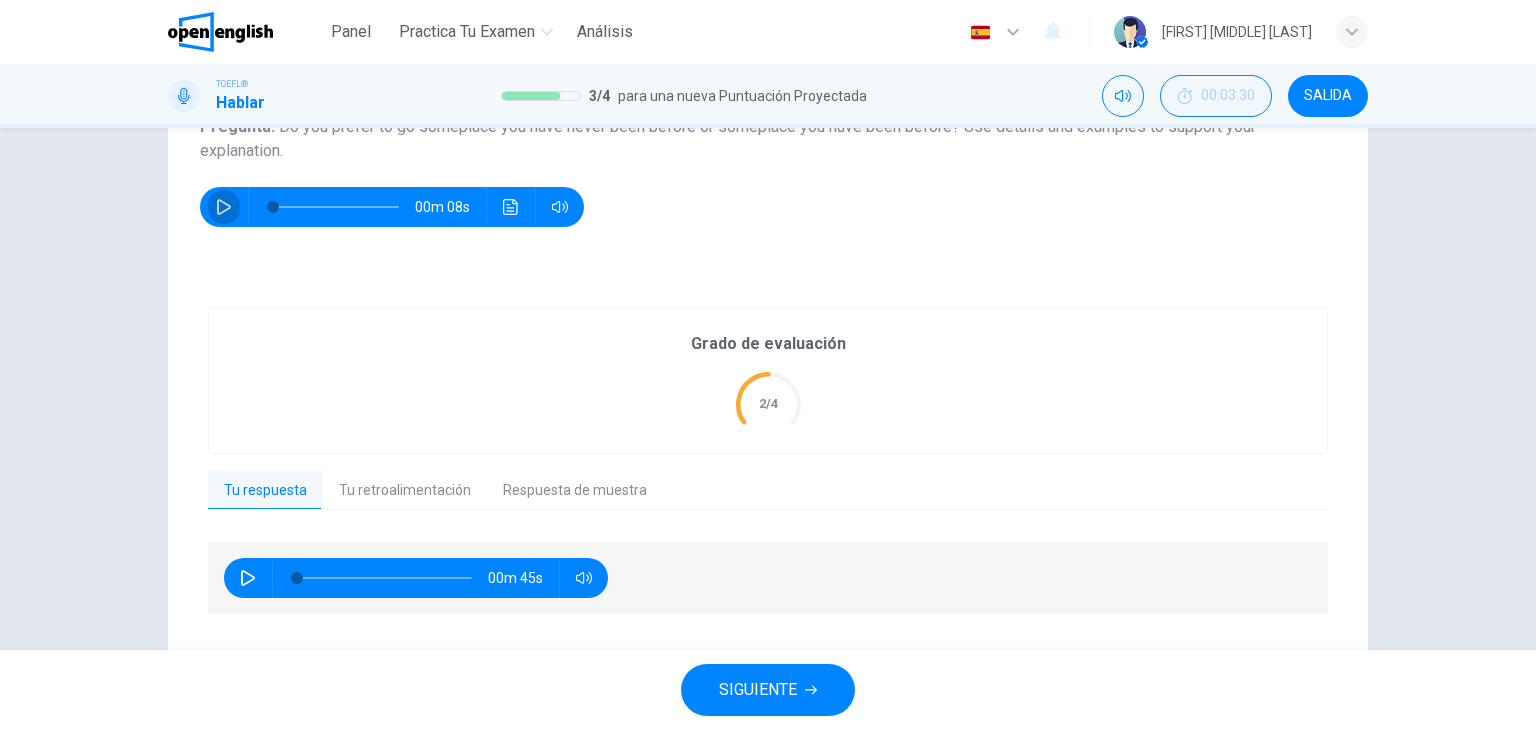 click at bounding box center [224, 207] 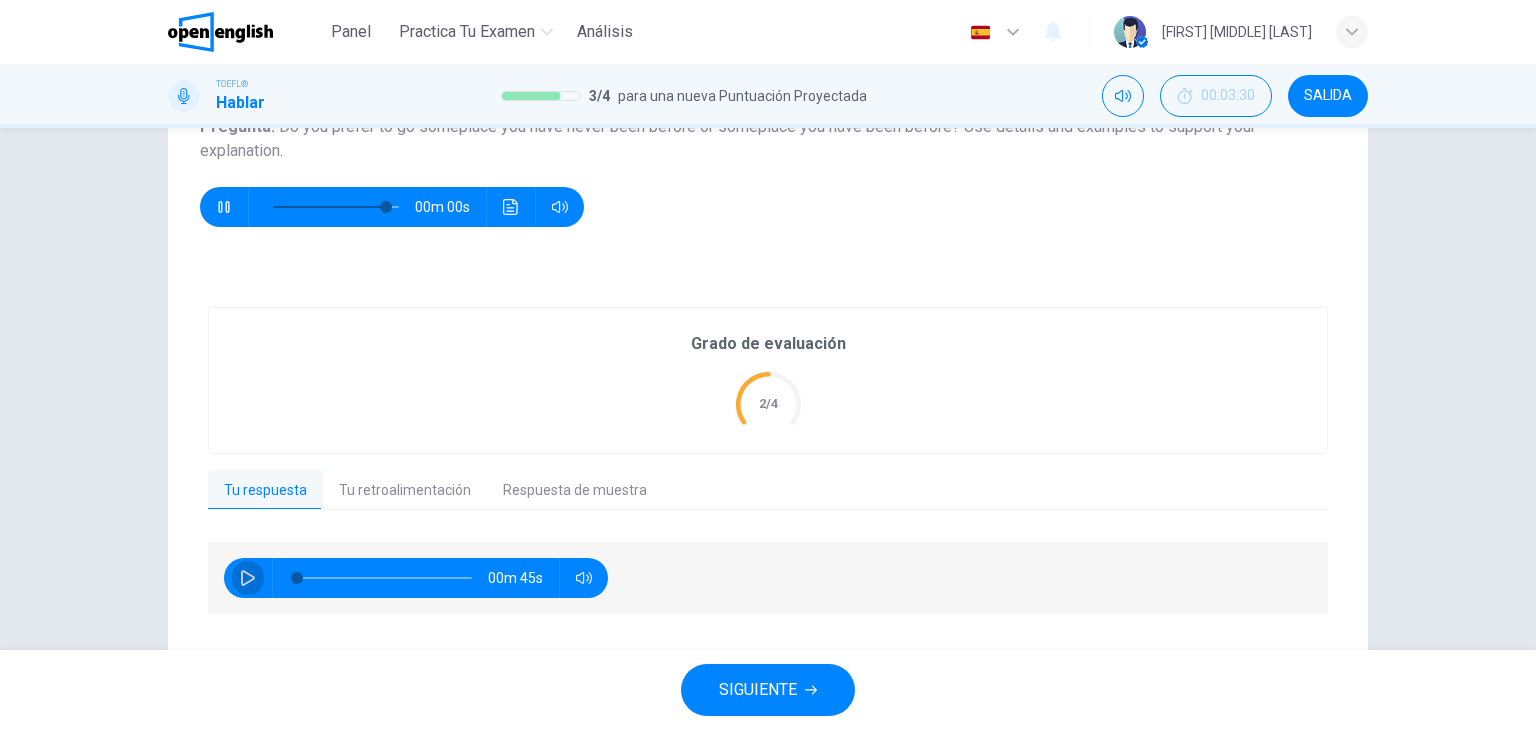 click at bounding box center [248, 578] 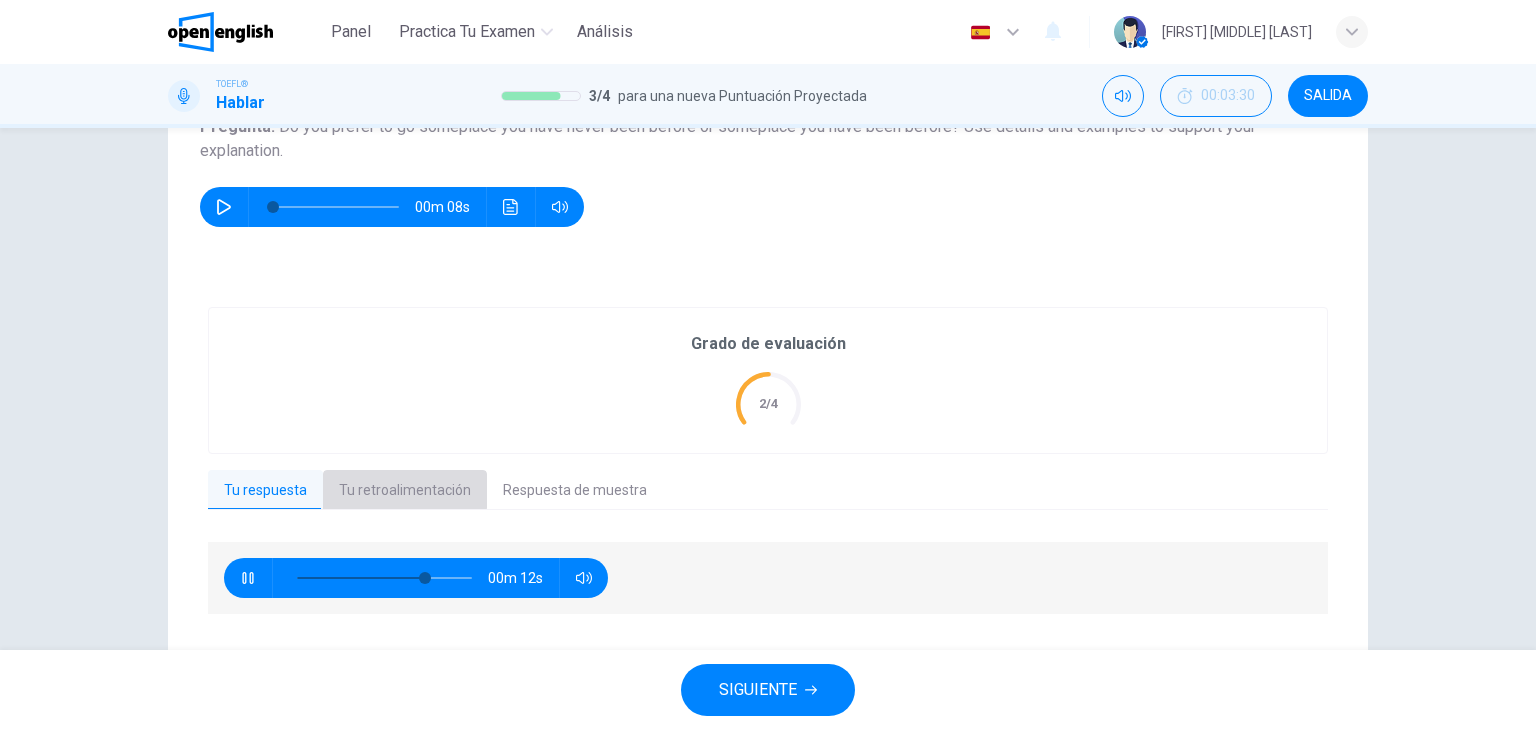 click on "Tu retroalimentación" at bounding box center (405, 491) 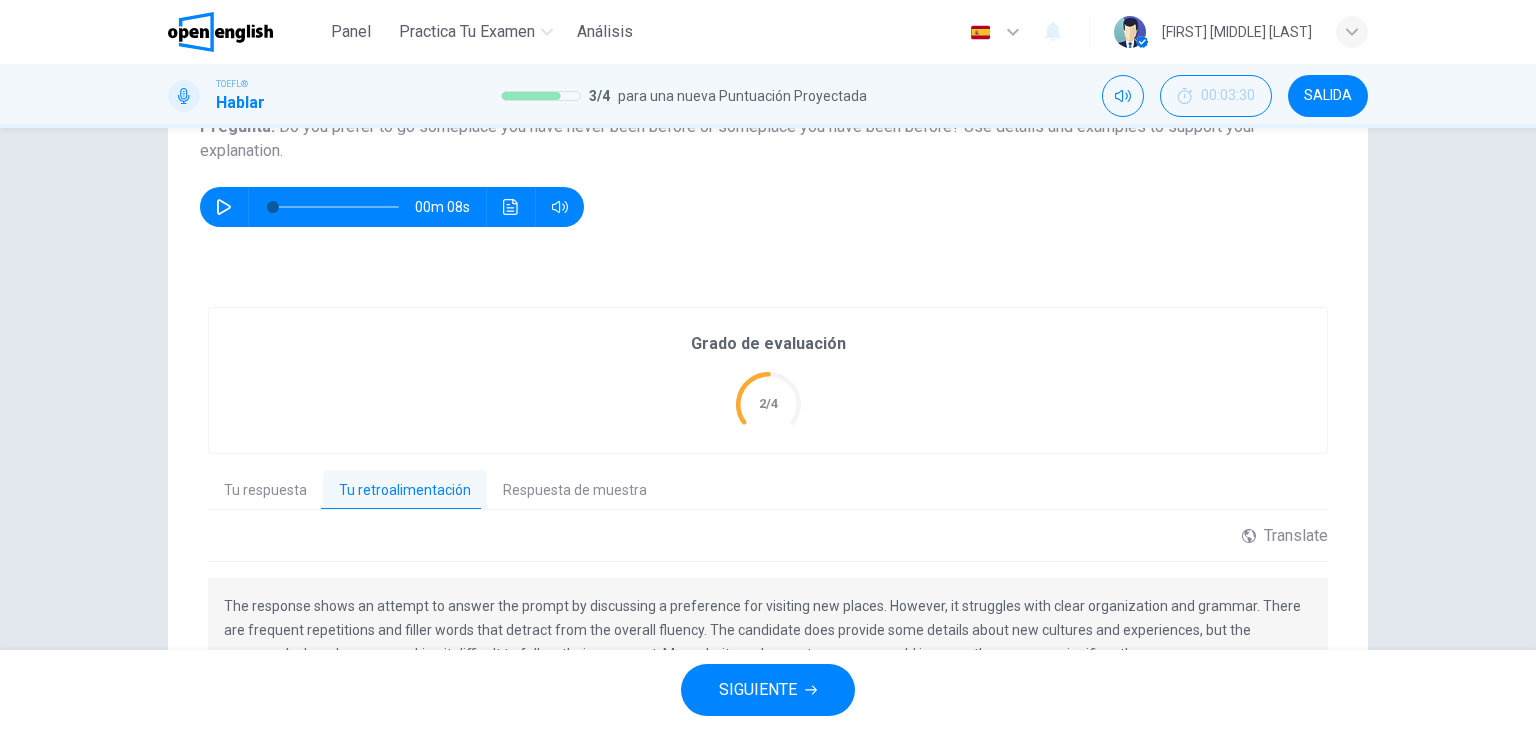 type 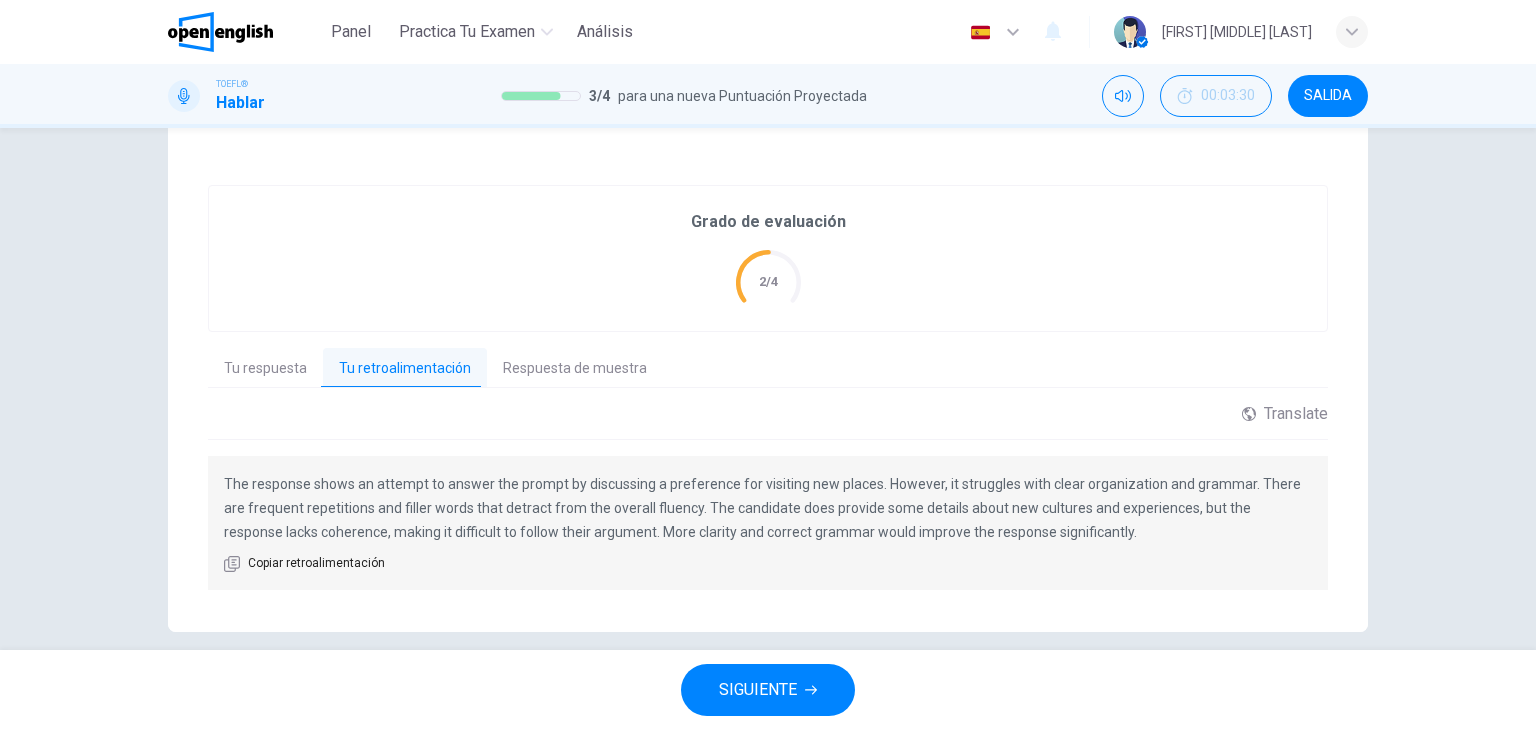scroll, scrollTop: 397, scrollLeft: 0, axis: vertical 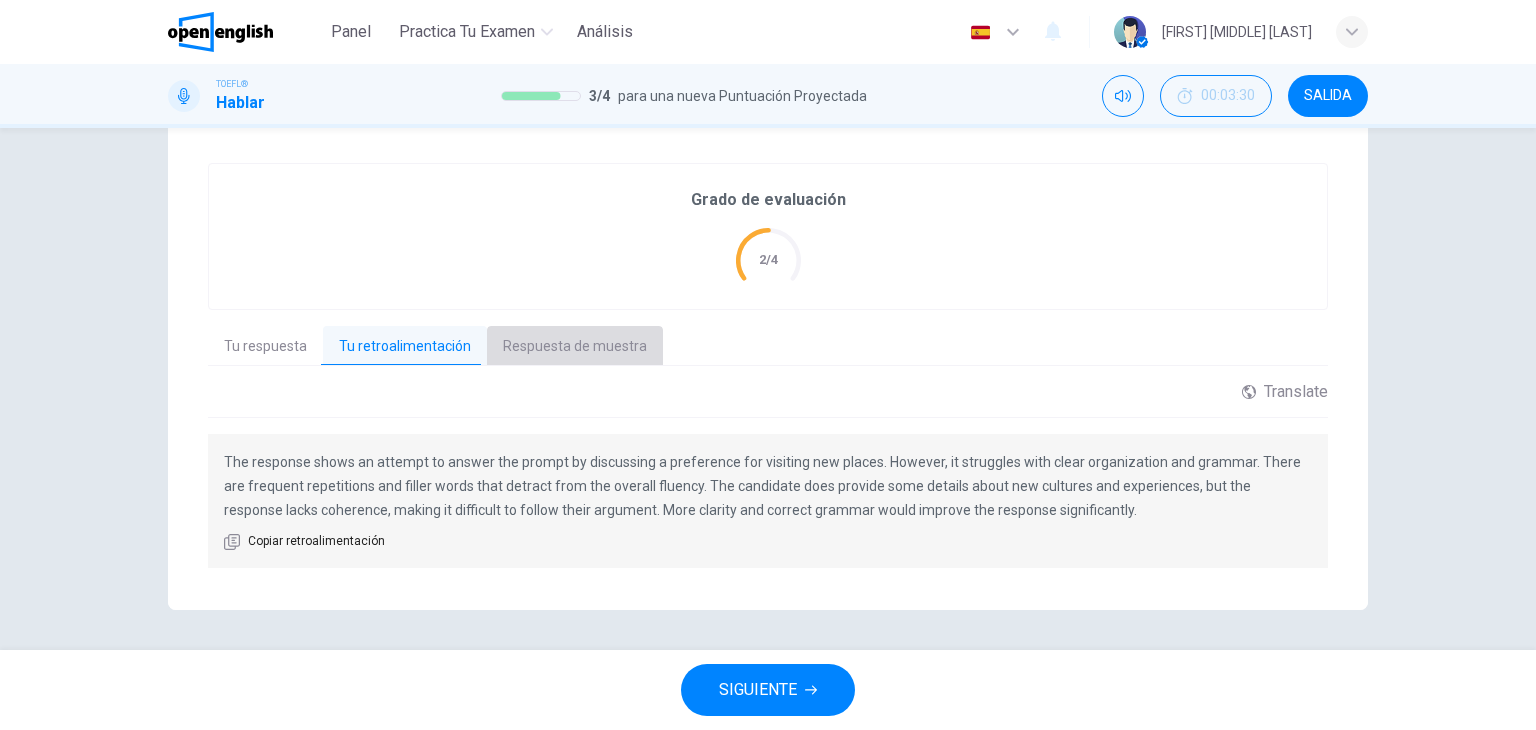 click on "Respuesta de muestra" at bounding box center [575, 347] 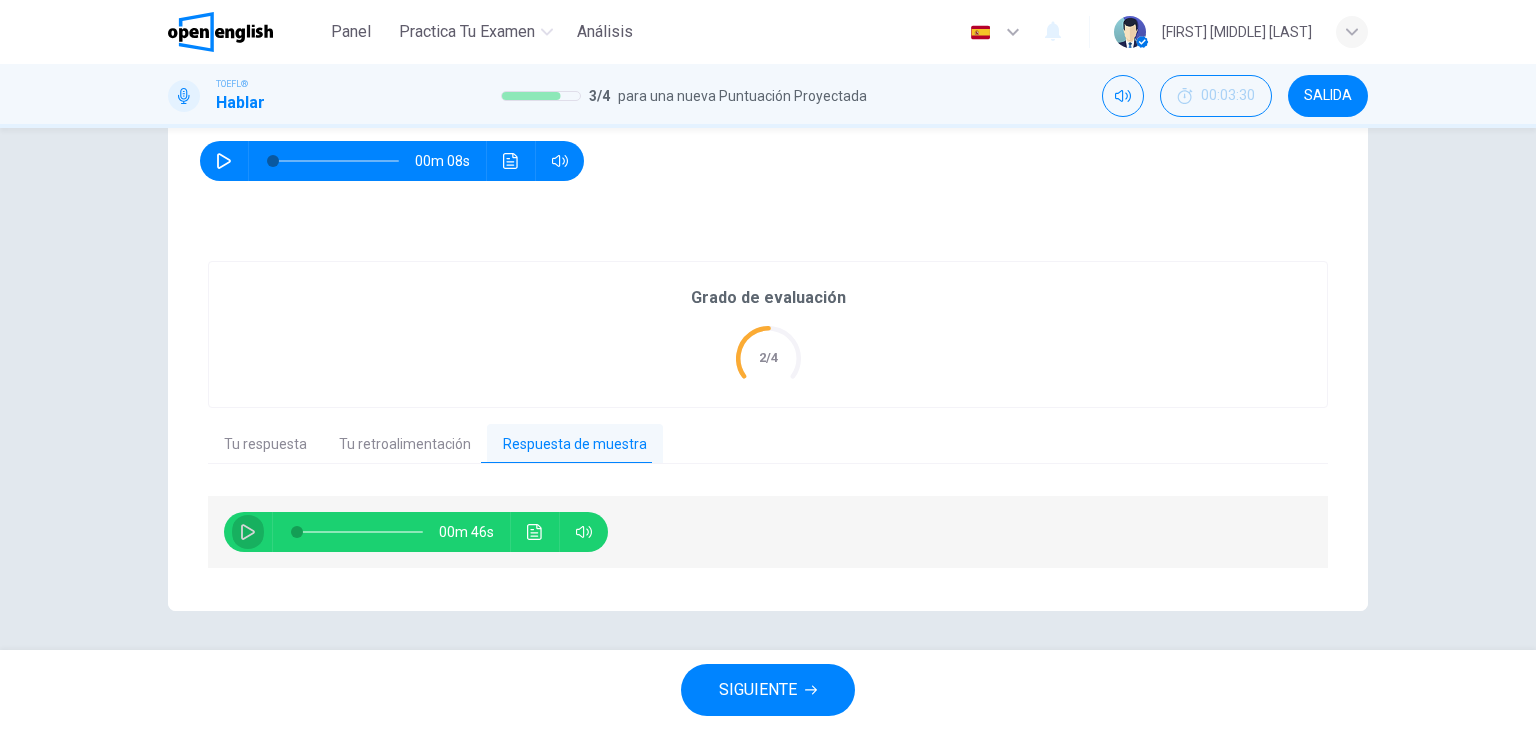 click at bounding box center [248, 532] 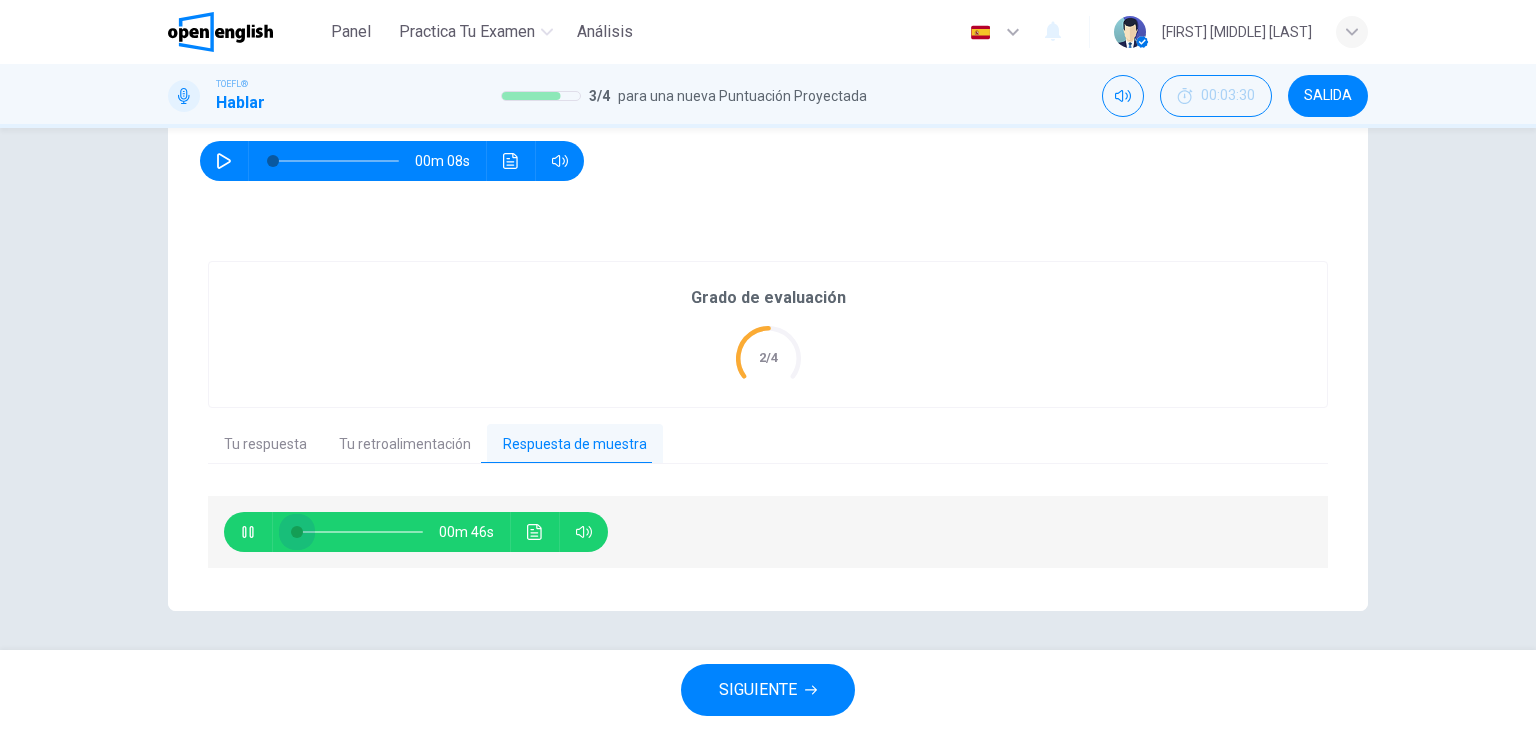 click at bounding box center (297, 532) 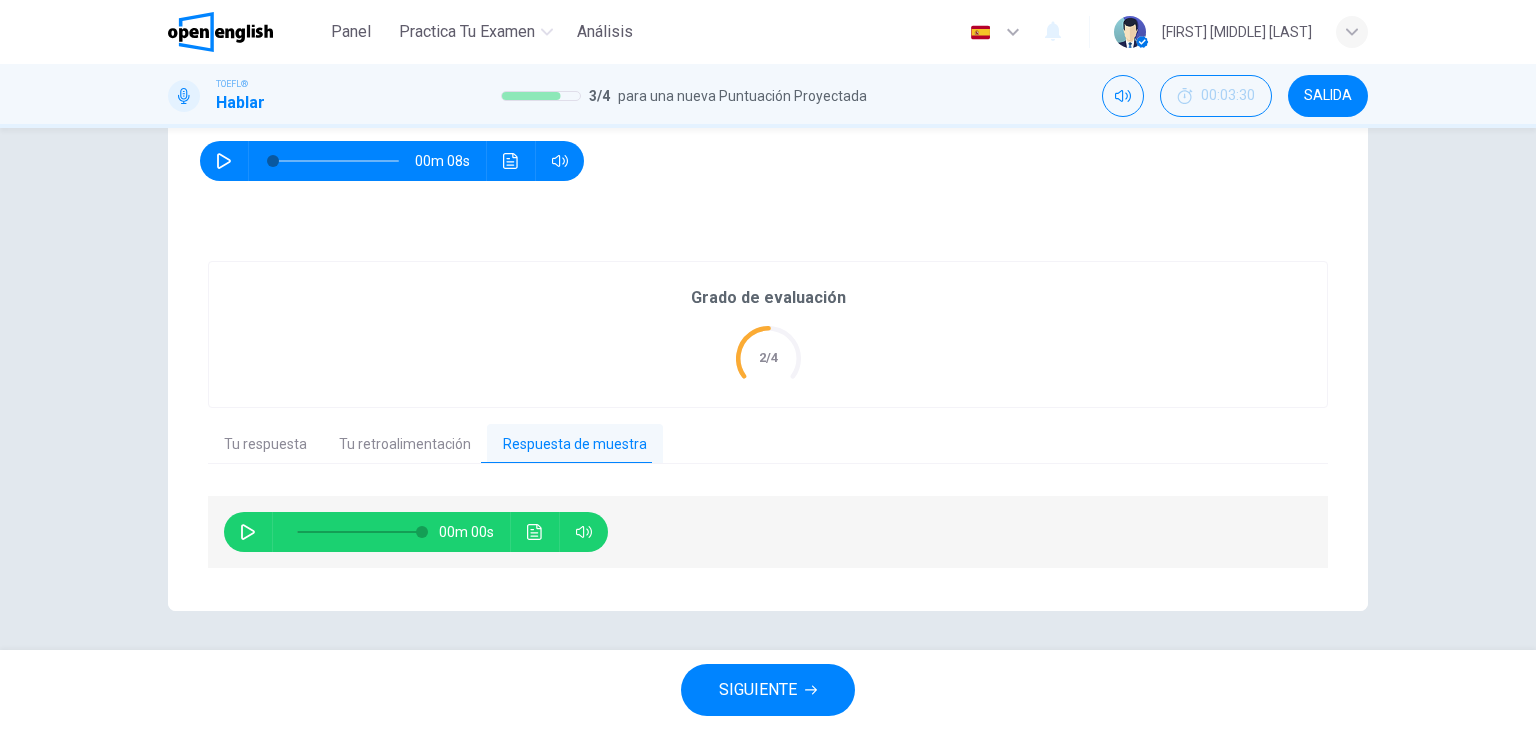 type on "***" 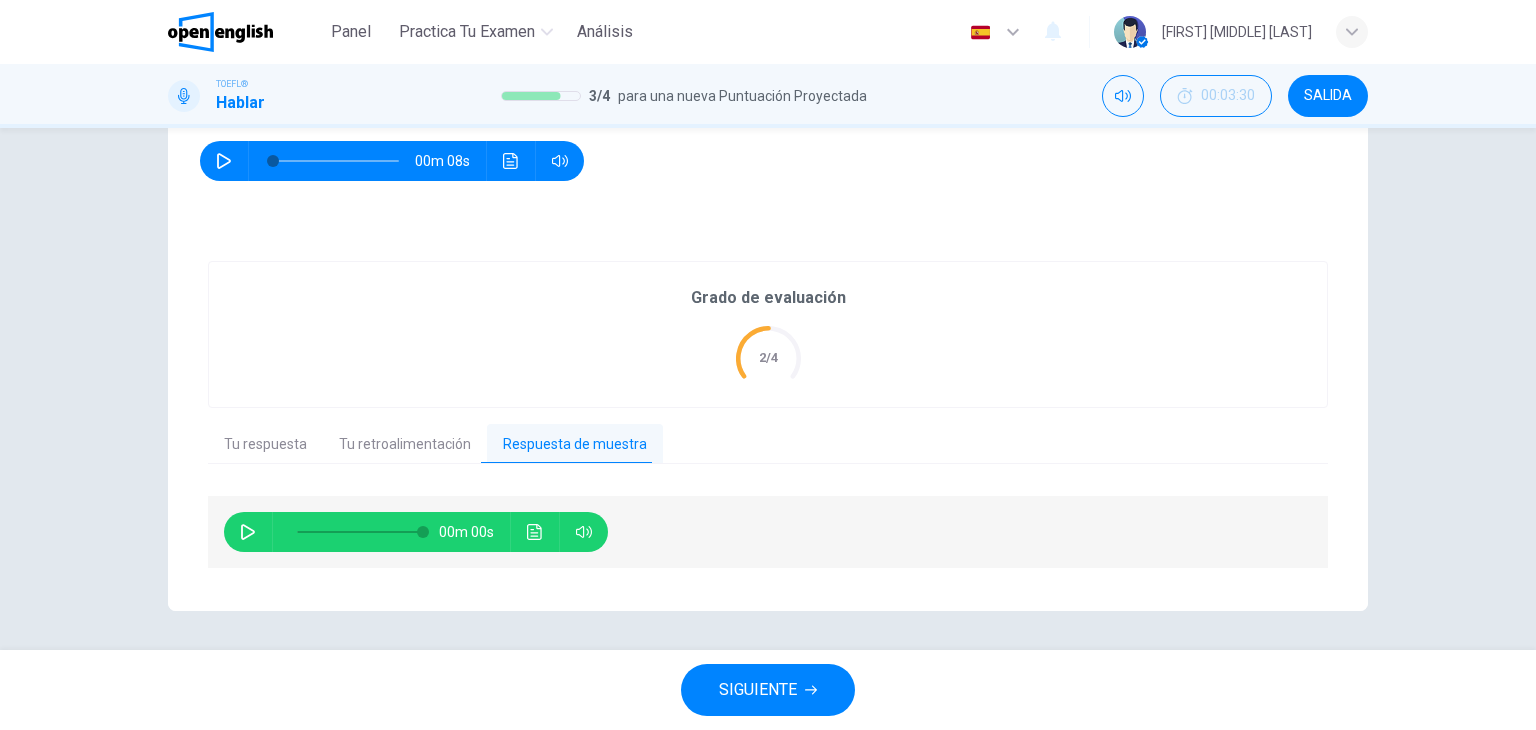 scroll, scrollTop: 299, scrollLeft: 0, axis: vertical 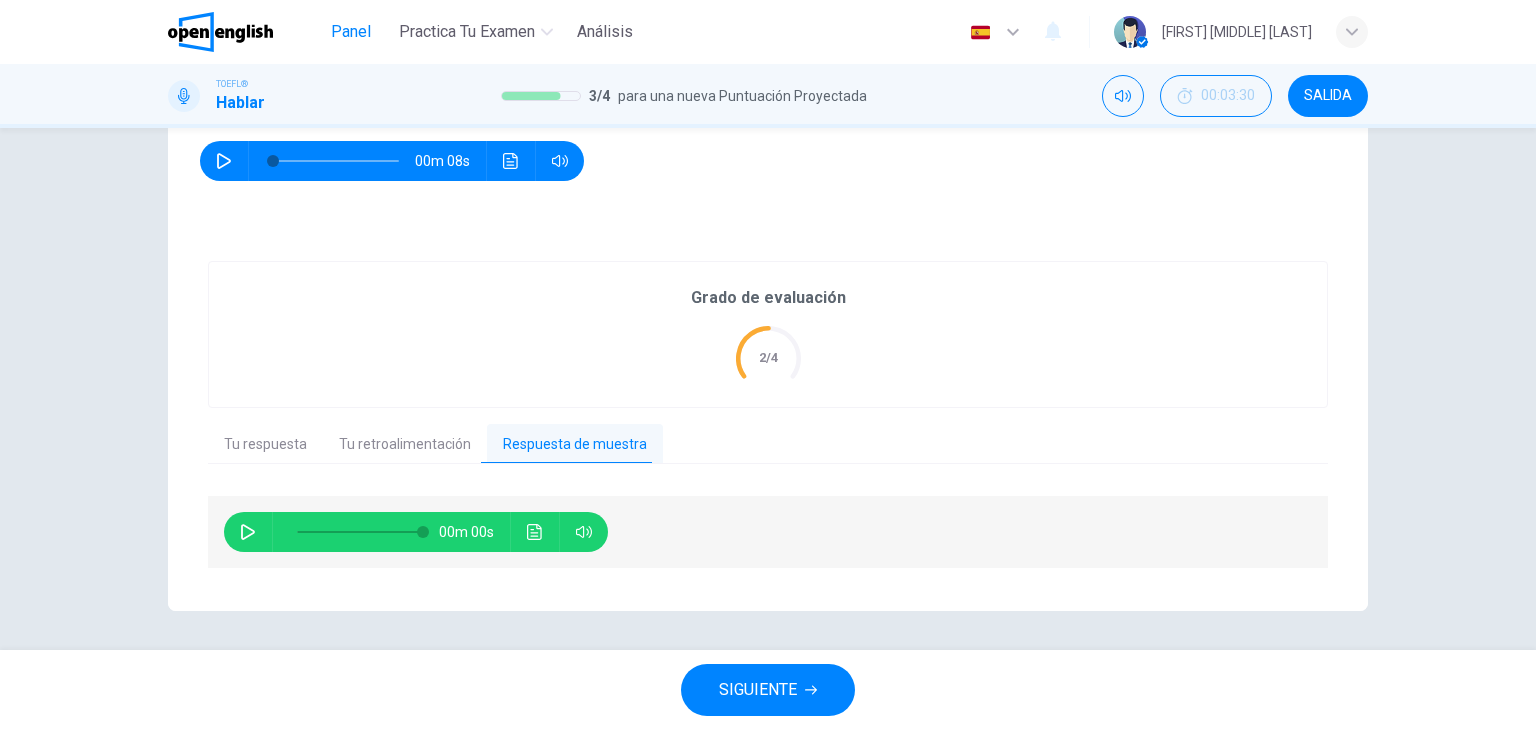 click on "Panel" at bounding box center [351, 32] 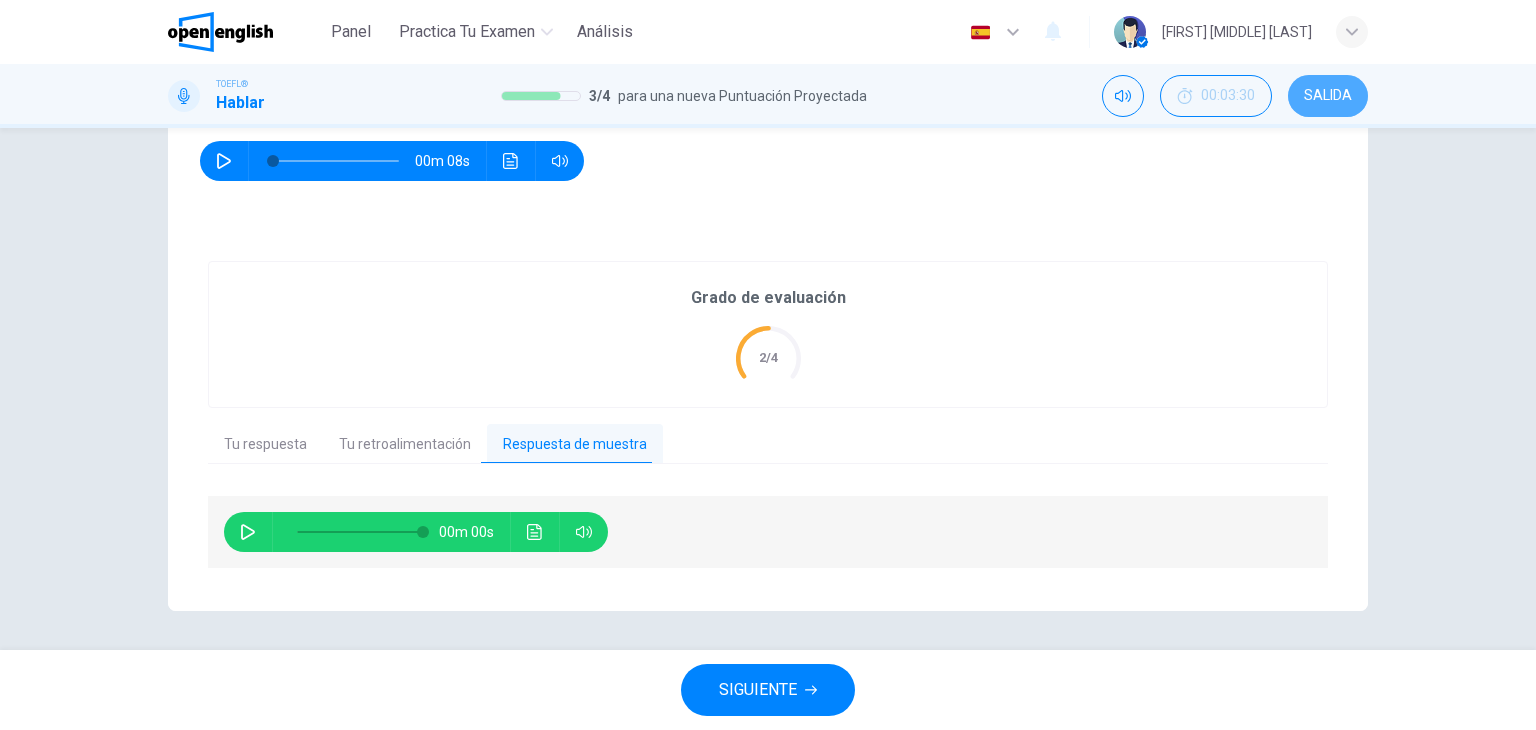click on "SALIDA" at bounding box center [1328, 96] 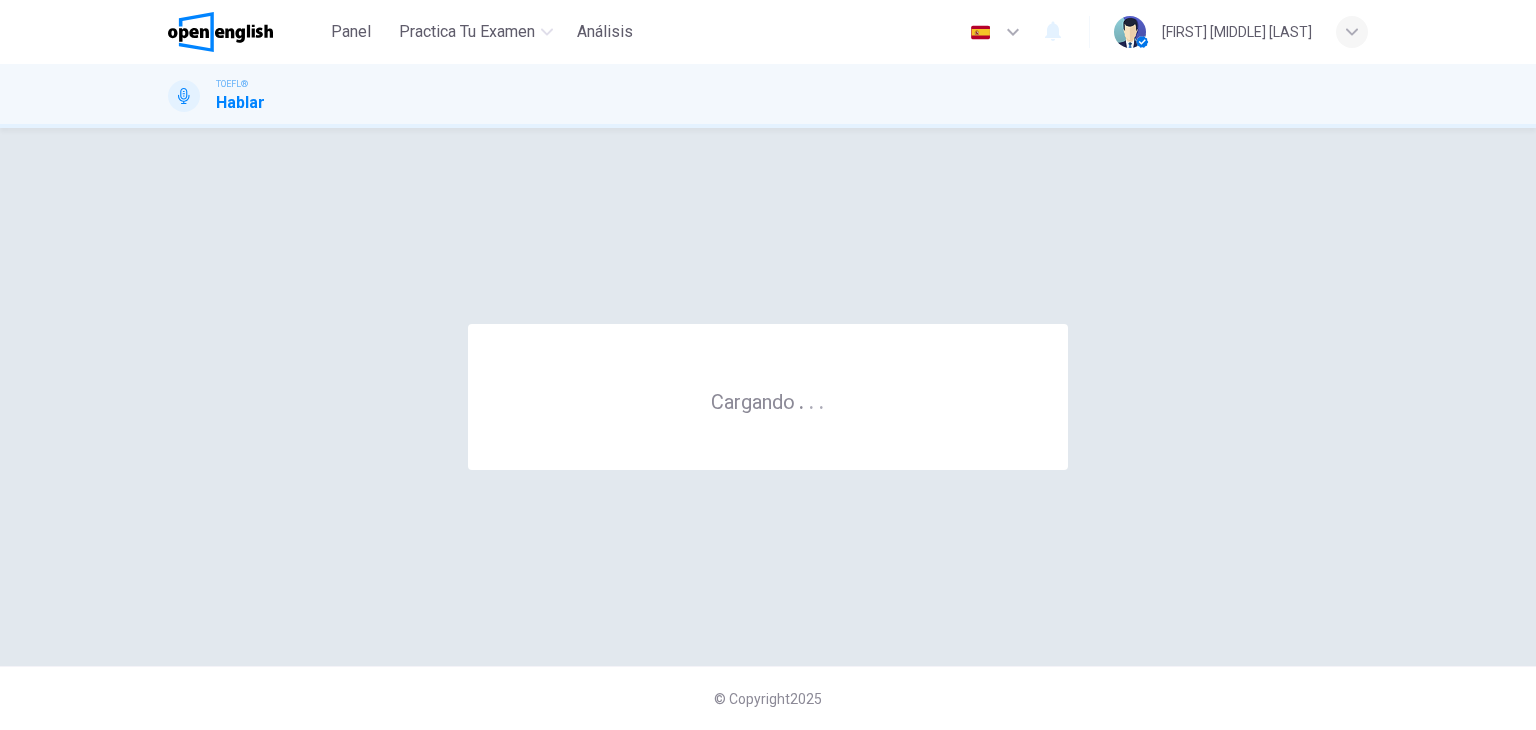 scroll, scrollTop: 0, scrollLeft: 0, axis: both 